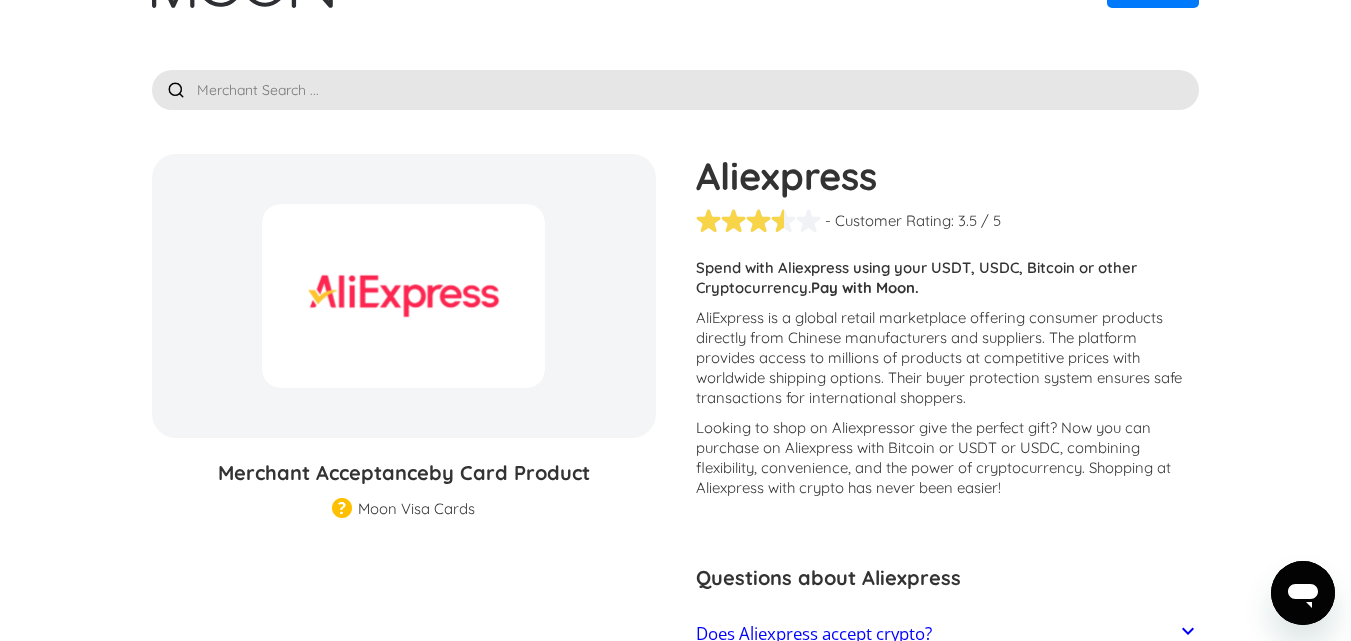 scroll, scrollTop: 0, scrollLeft: 0, axis: both 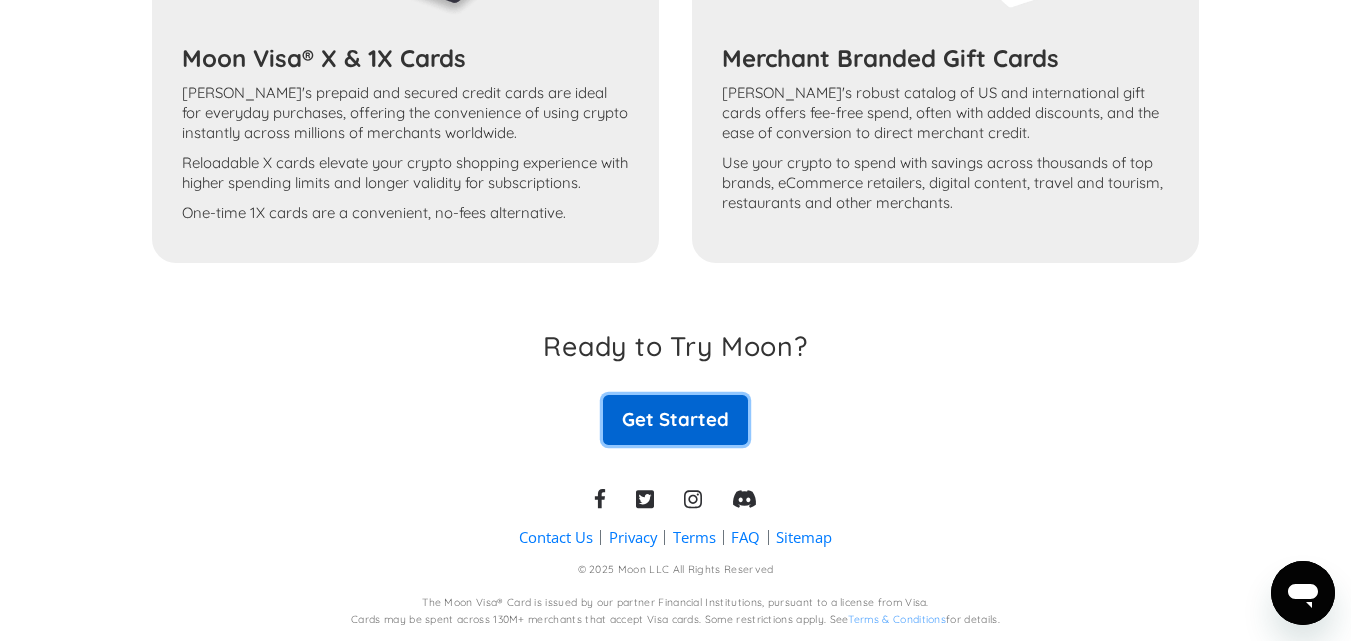 click on "Get Started" at bounding box center (675, 420) 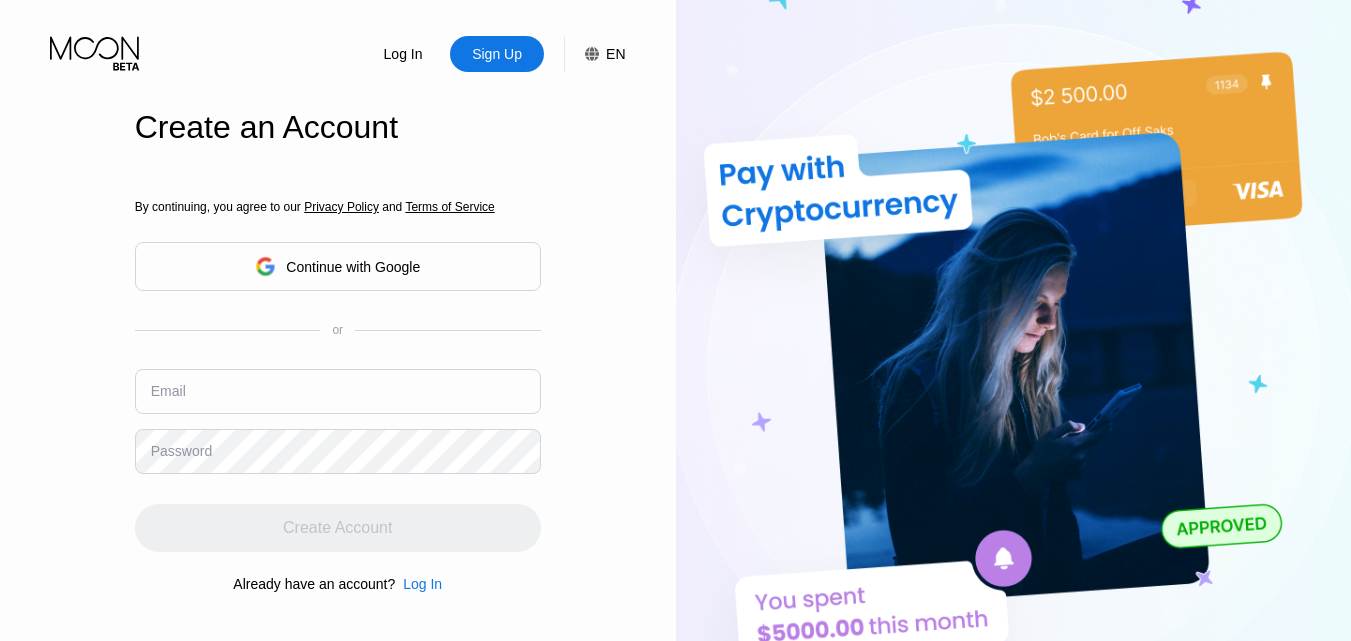 scroll, scrollTop: 0, scrollLeft: 0, axis: both 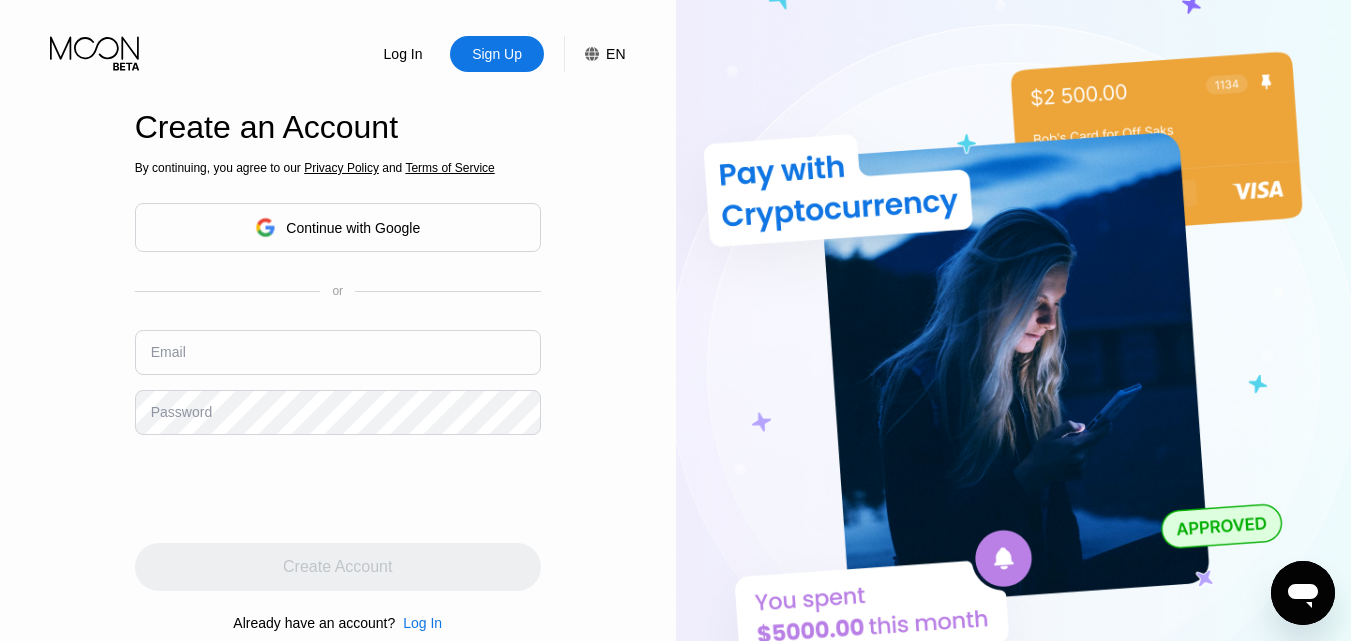 click on "Continue with Google" at bounding box center [338, 227] 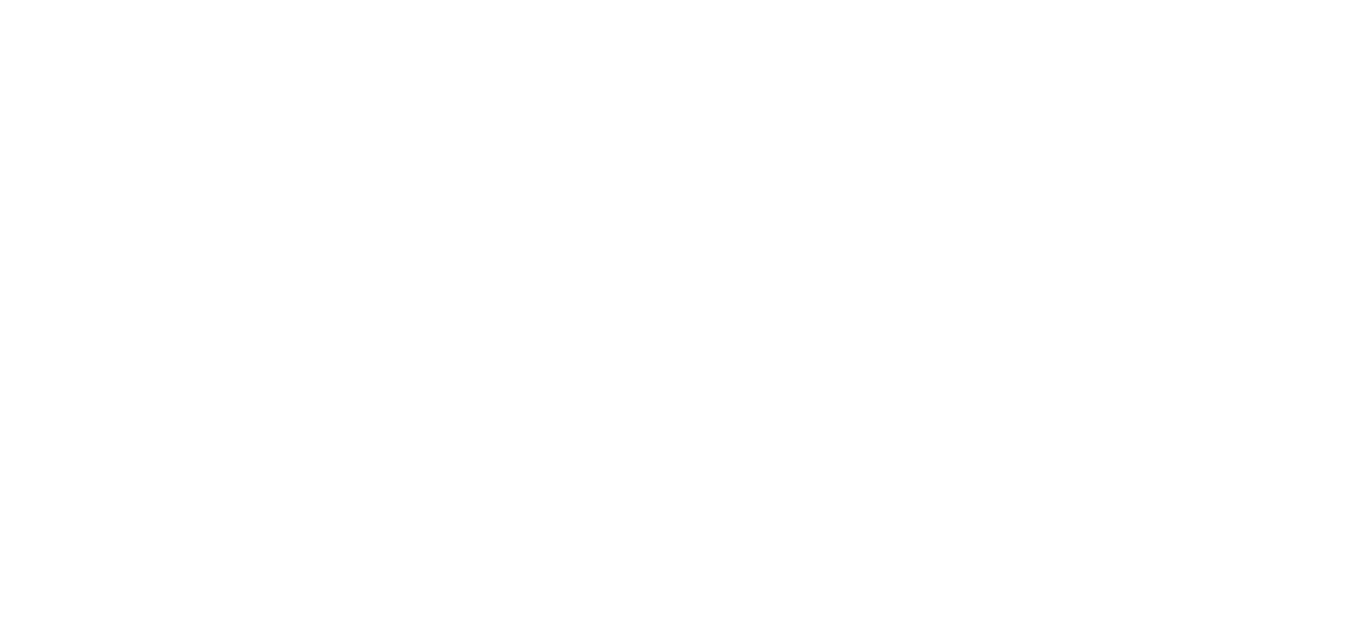 scroll, scrollTop: 0, scrollLeft: 0, axis: both 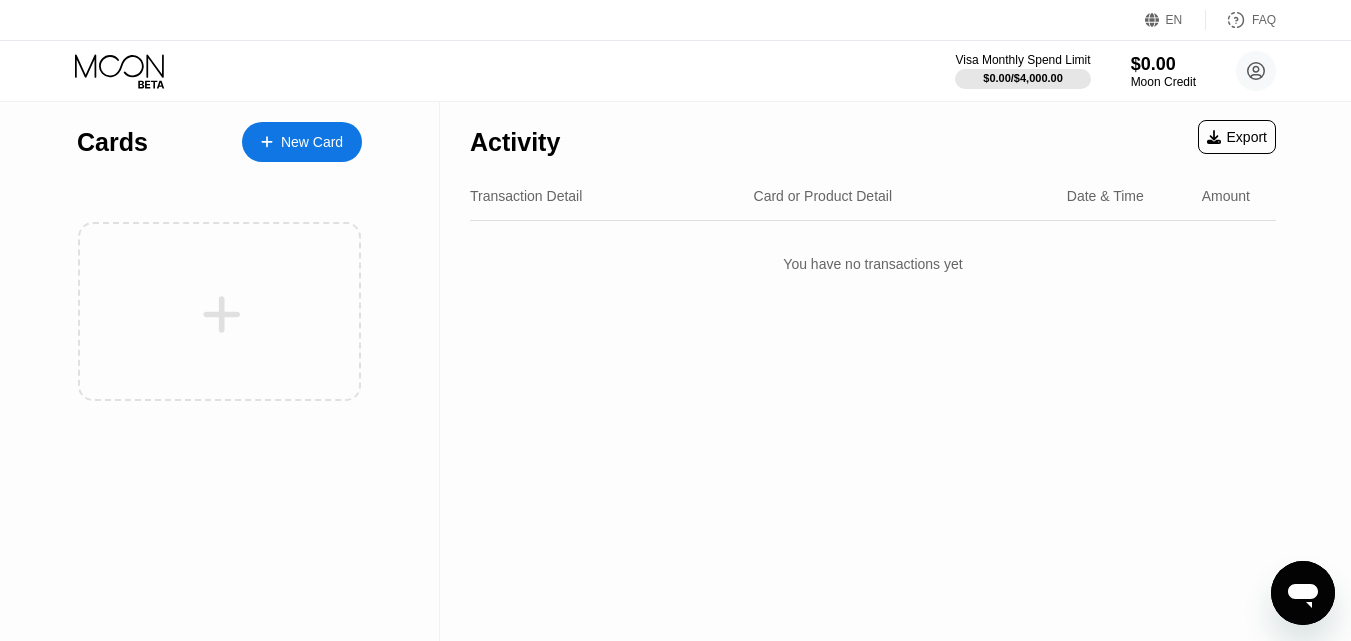 click on "New Card" at bounding box center [302, 142] 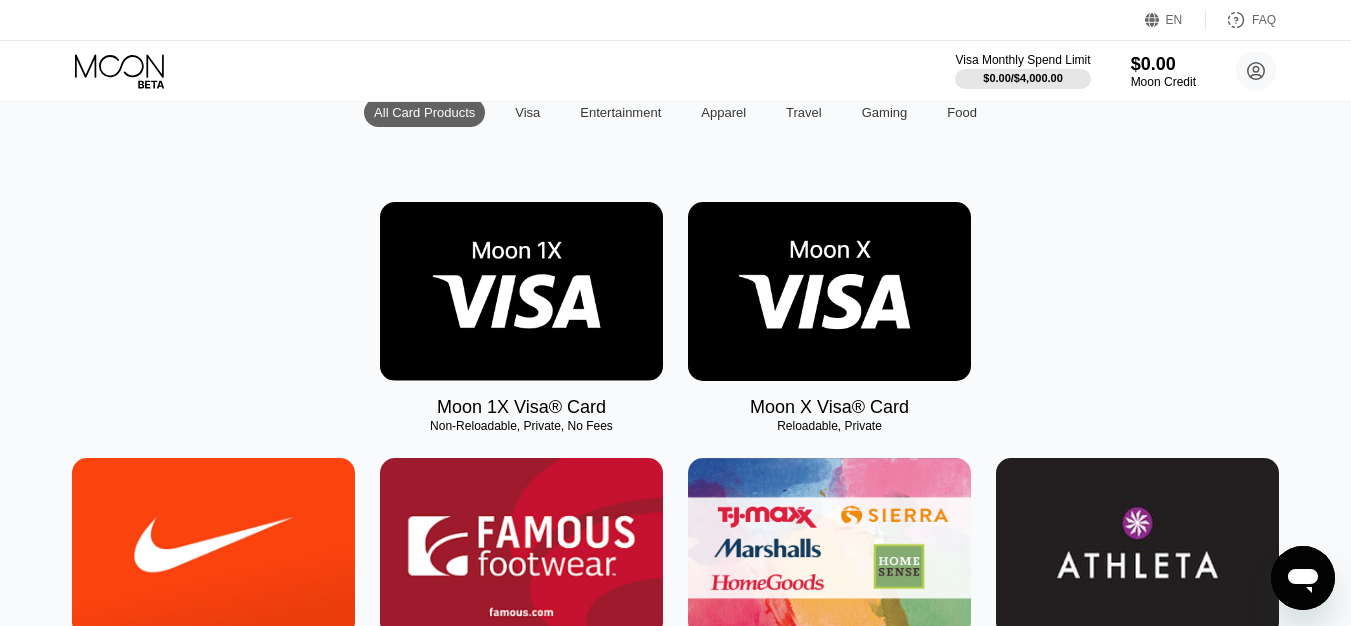 scroll, scrollTop: 220, scrollLeft: 0, axis: vertical 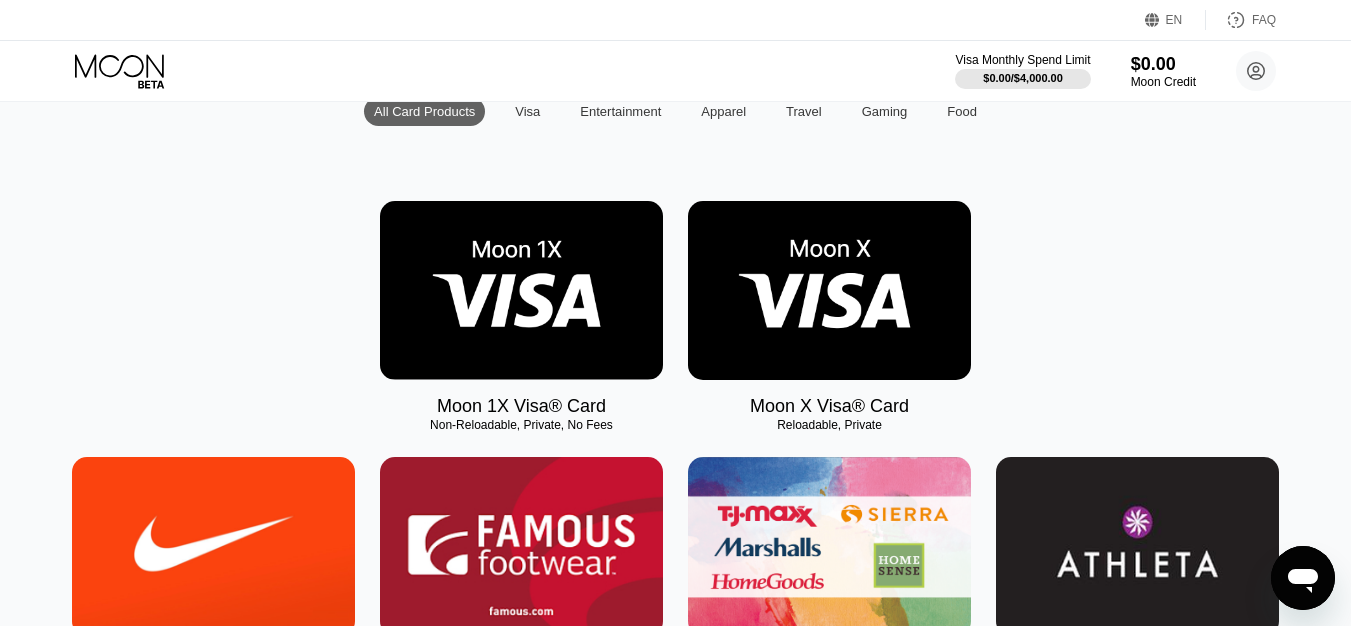 click on "Visa" at bounding box center (527, 111) 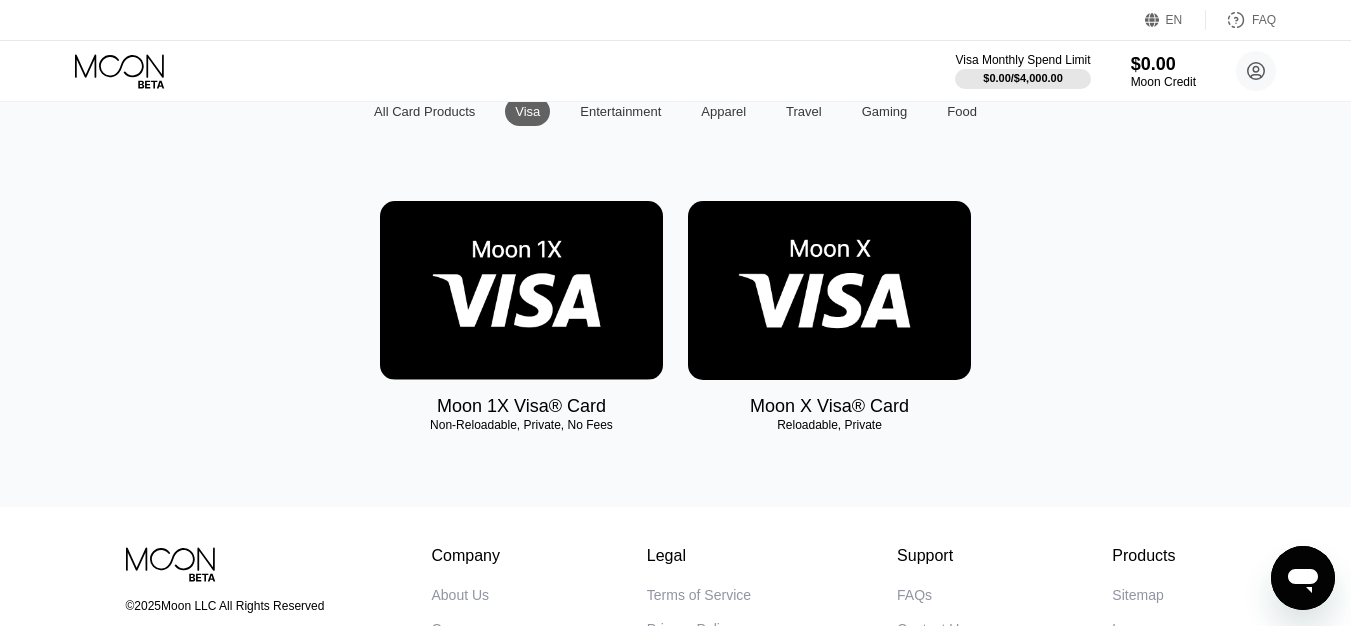 click on "Entertainment" at bounding box center [620, 111] 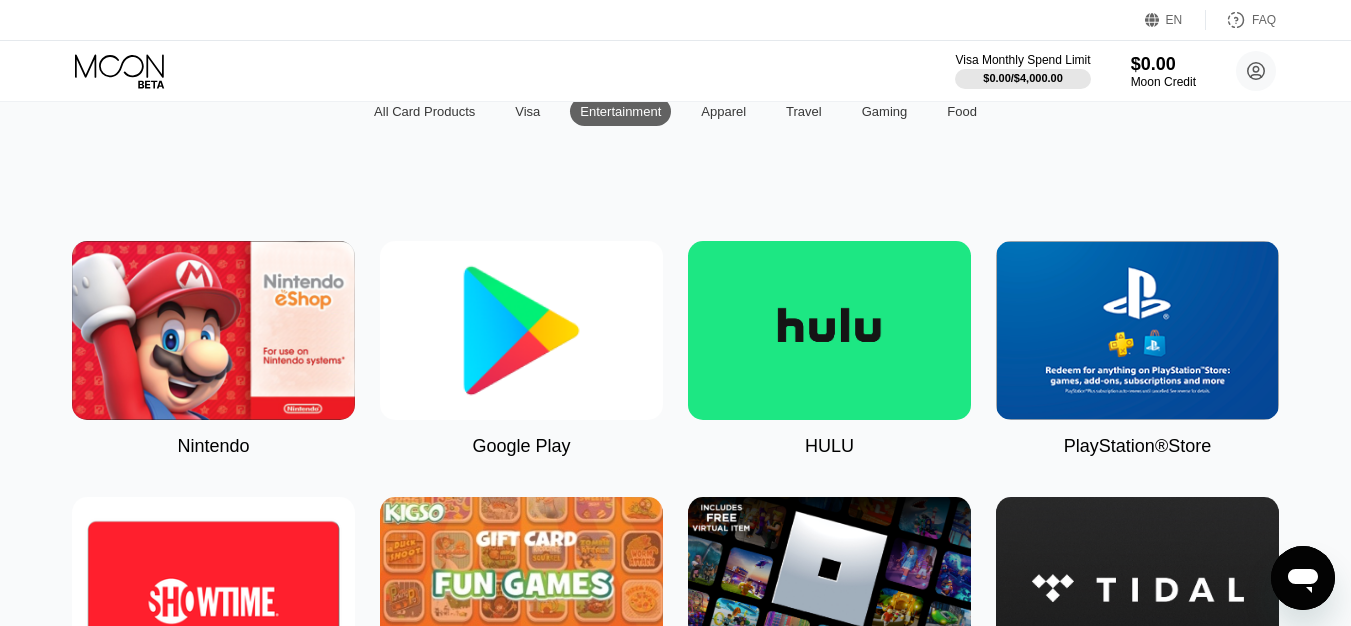 click on "Apparel" at bounding box center (723, 111) 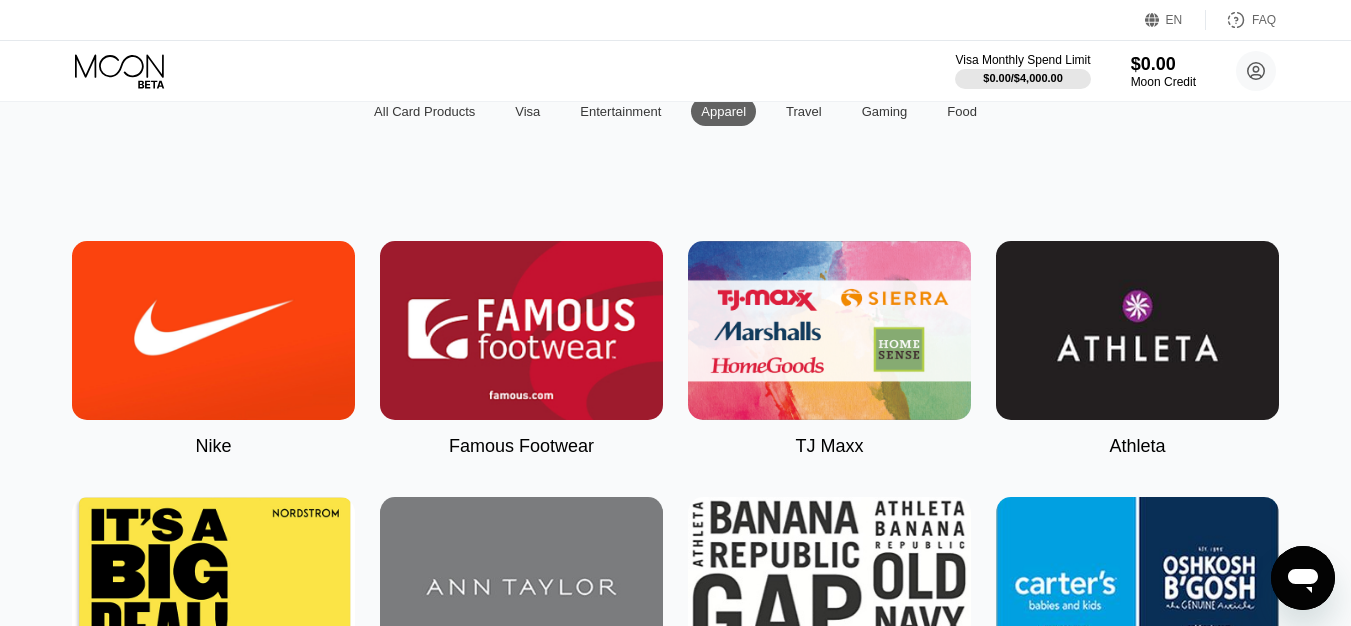 click on "Gaming" at bounding box center (885, 111) 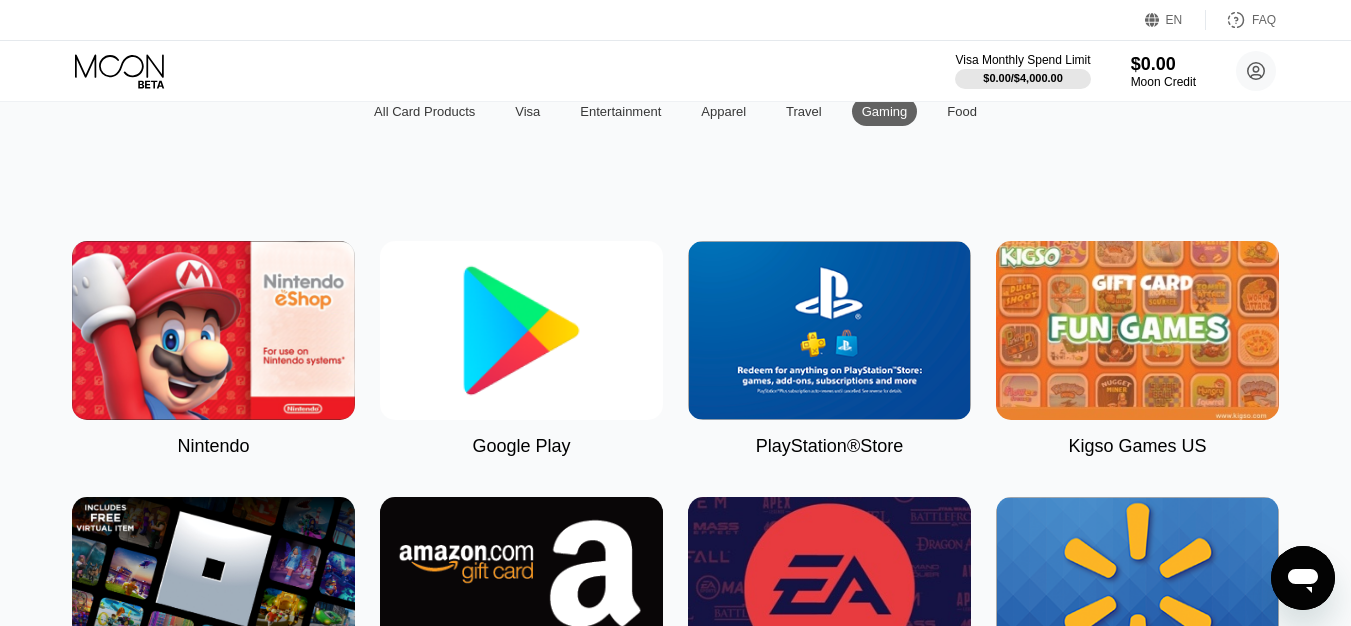 click on "All Card Products Visa Entertainment Apparel Travel Gaming Food" at bounding box center [675, 111] 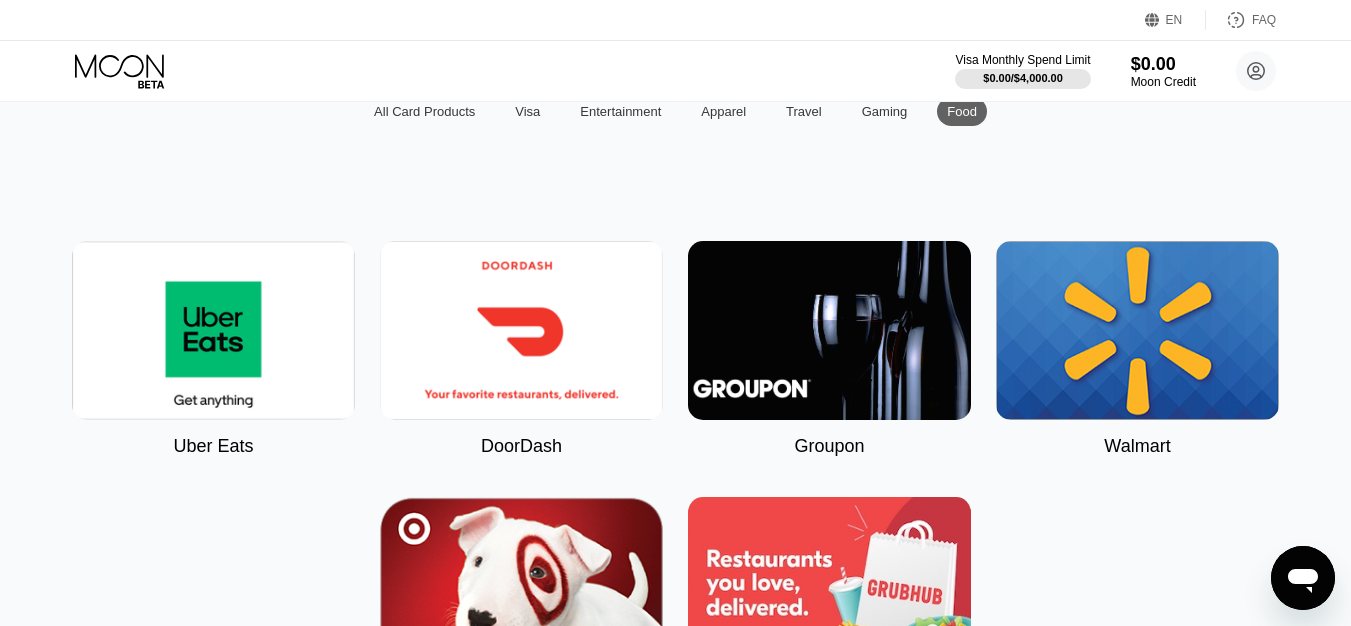 click on "Purchase Digital Cards  All Card Products Visa Entertainment Apparel Travel Gaming Food Uber Eats DoorDash Groupon Walmart Target GrubHub US" at bounding box center [676, 332] 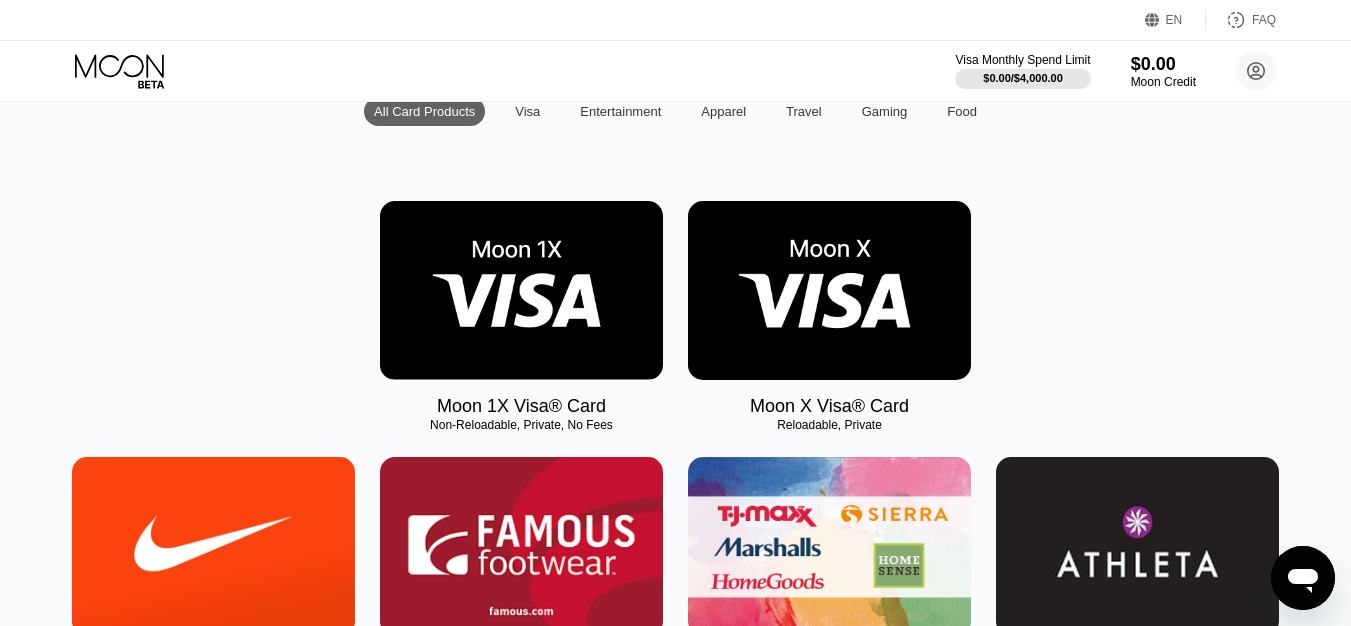 click at bounding box center (521, 290) 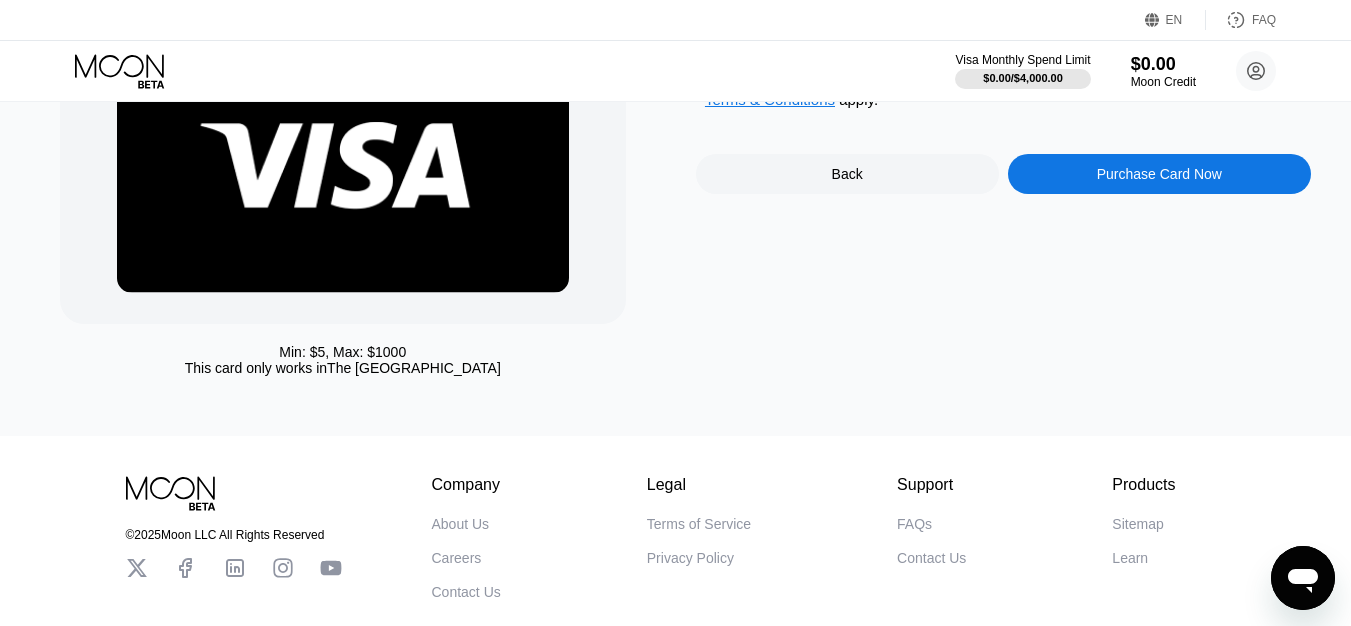 scroll, scrollTop: 207, scrollLeft: 0, axis: vertical 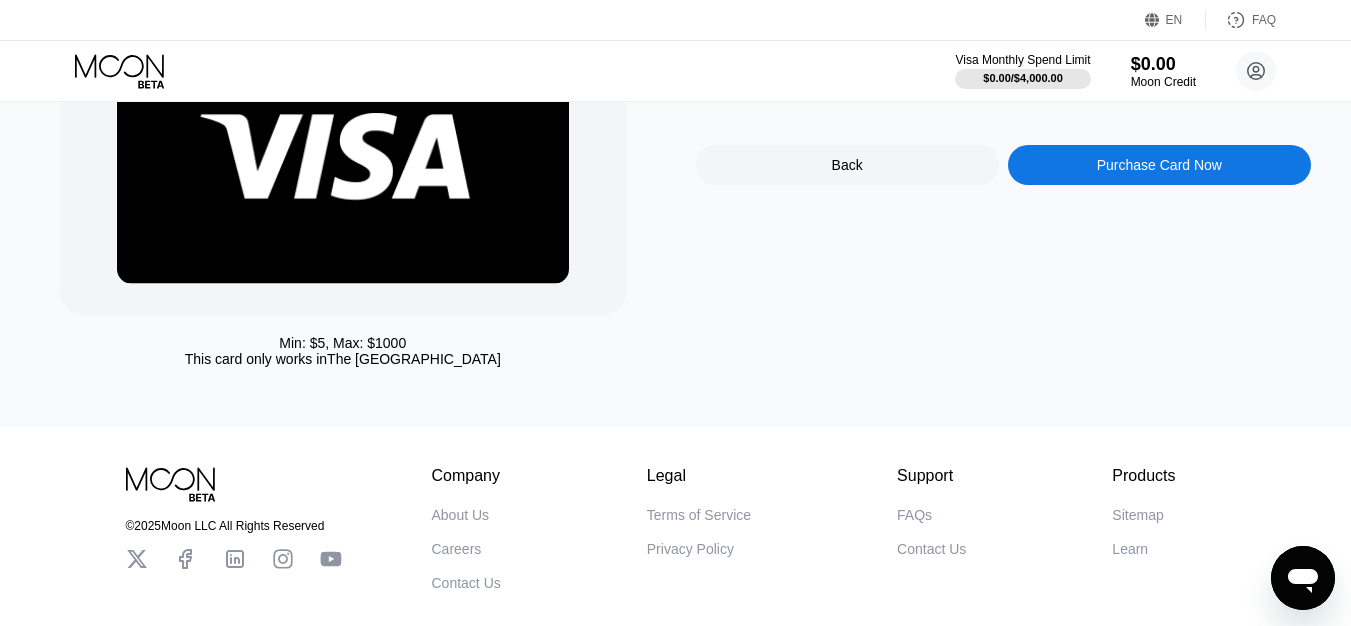 click on "Purchase Card Now" at bounding box center (1159, 165) 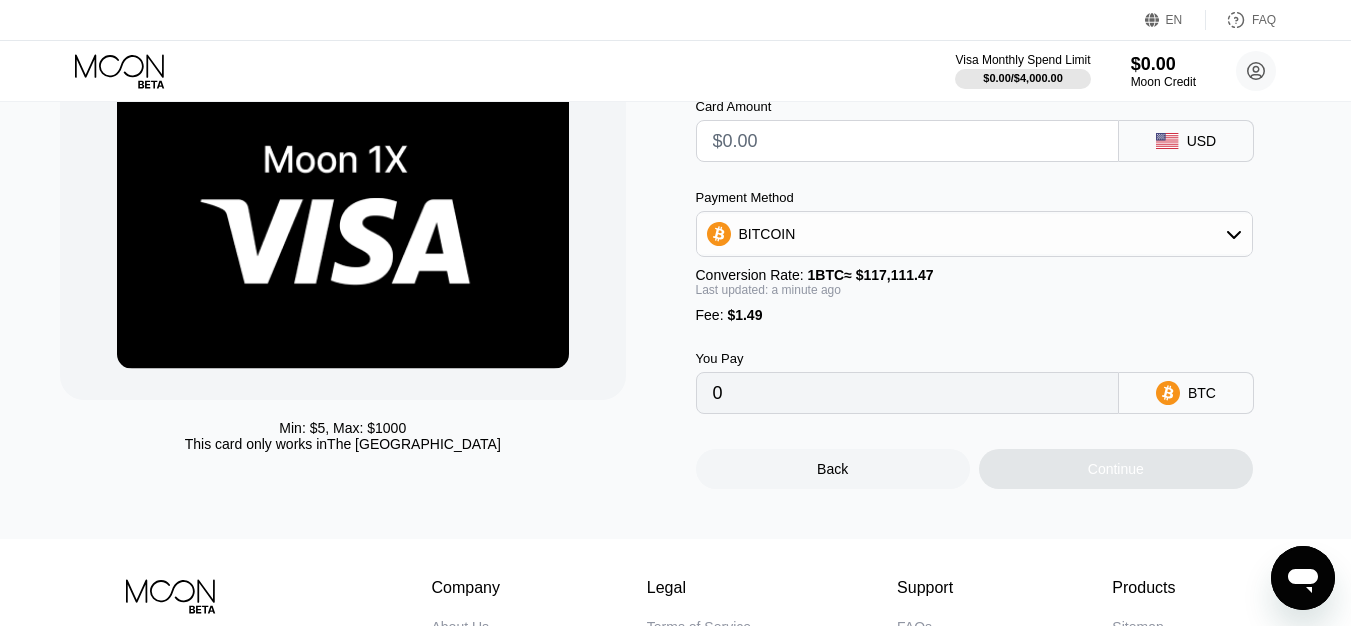 scroll, scrollTop: 0, scrollLeft: 0, axis: both 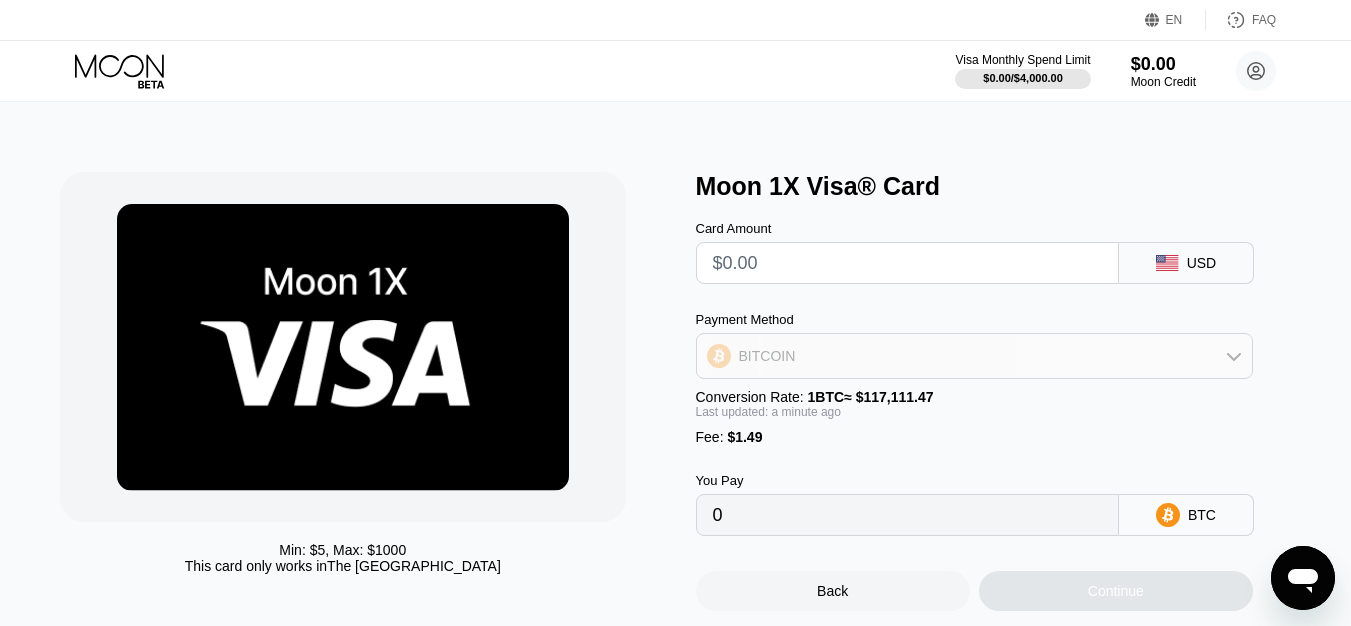 click on "BITCOIN" at bounding box center [974, 356] 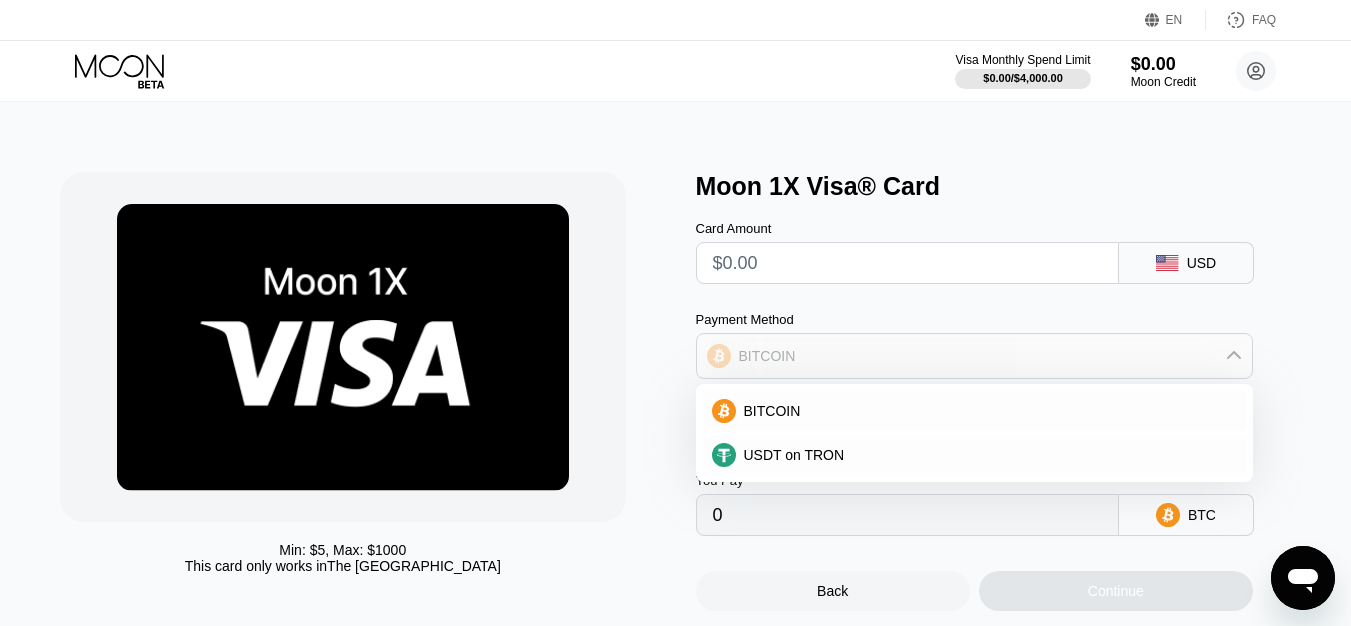 click on "BITCOIN" at bounding box center (974, 356) 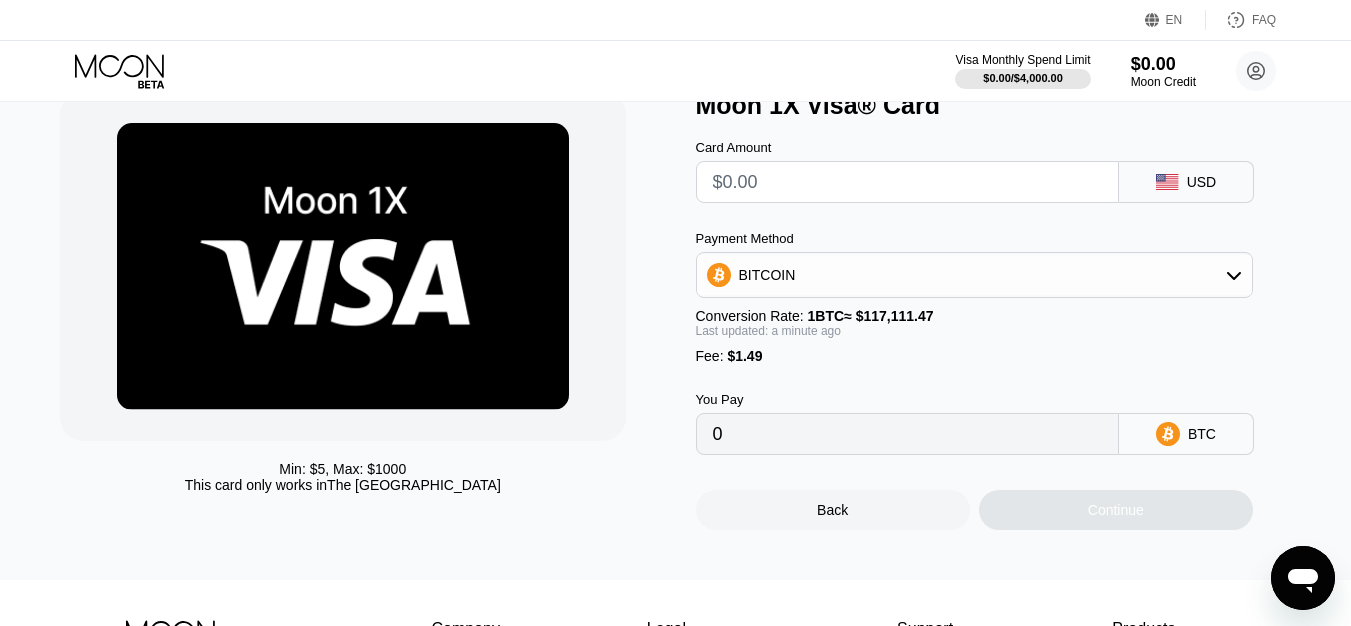 scroll, scrollTop: 80, scrollLeft: 0, axis: vertical 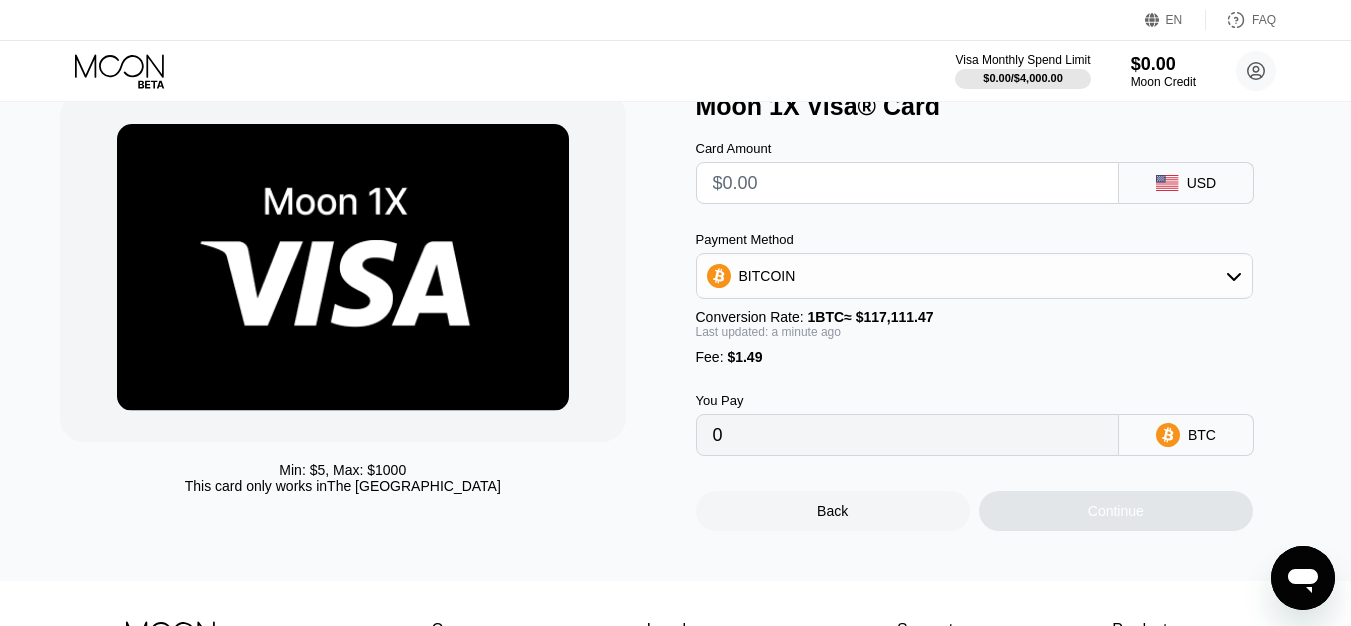 click on "Back" at bounding box center (833, 511) 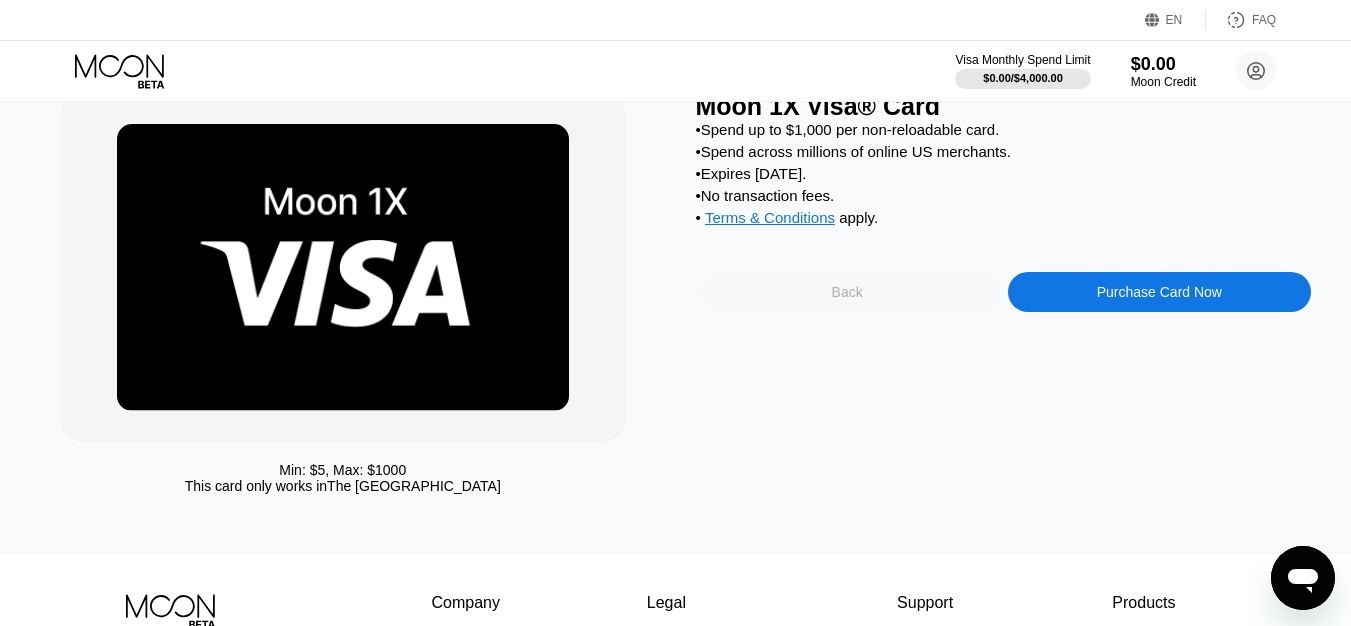 click on "Back" at bounding box center (847, 292) 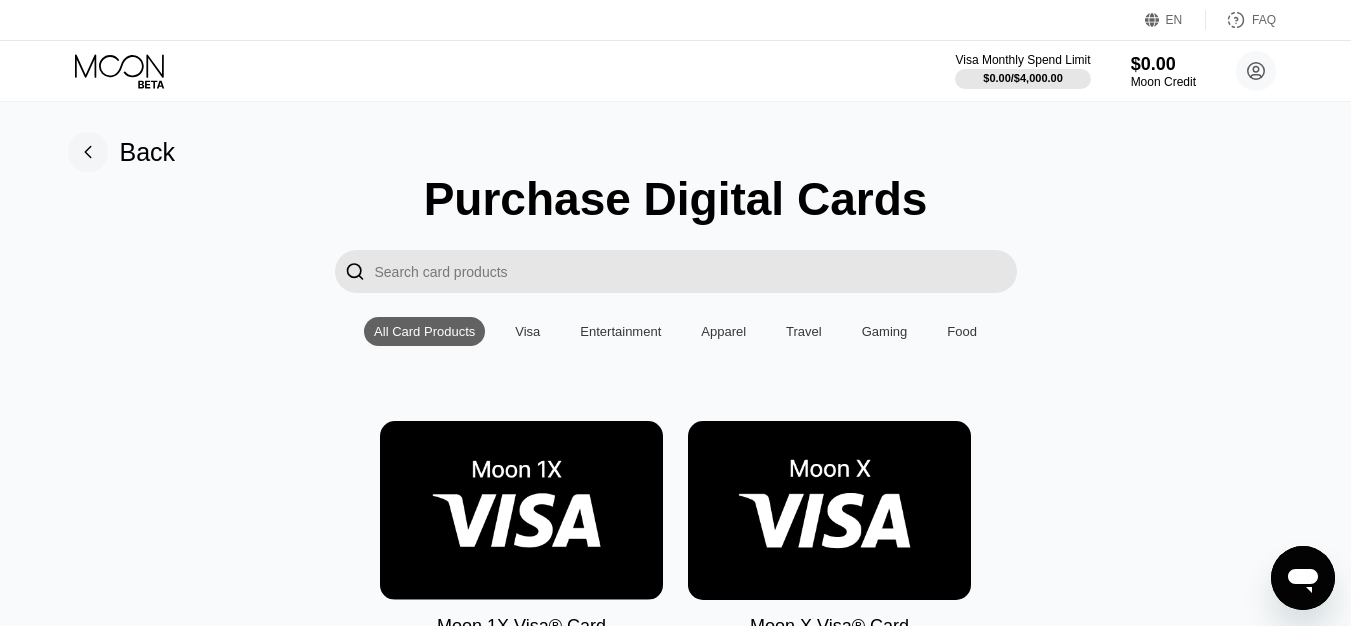 click 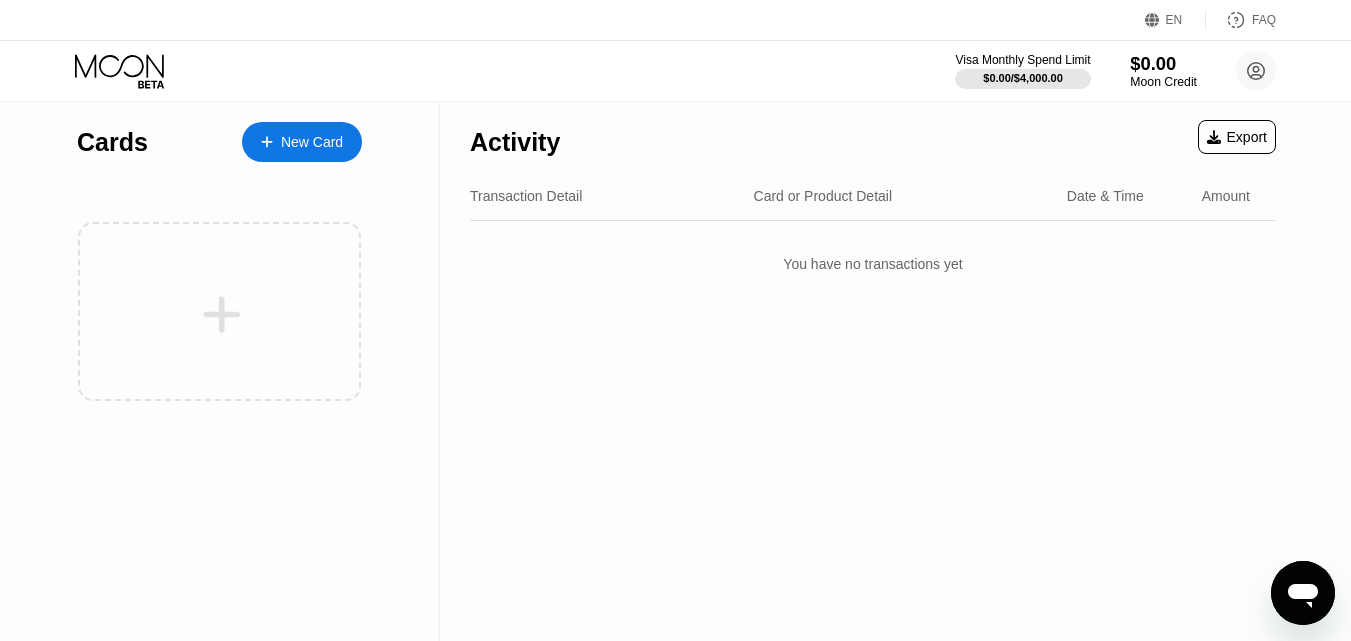 click on "Moon Credit" at bounding box center [1163, 82] 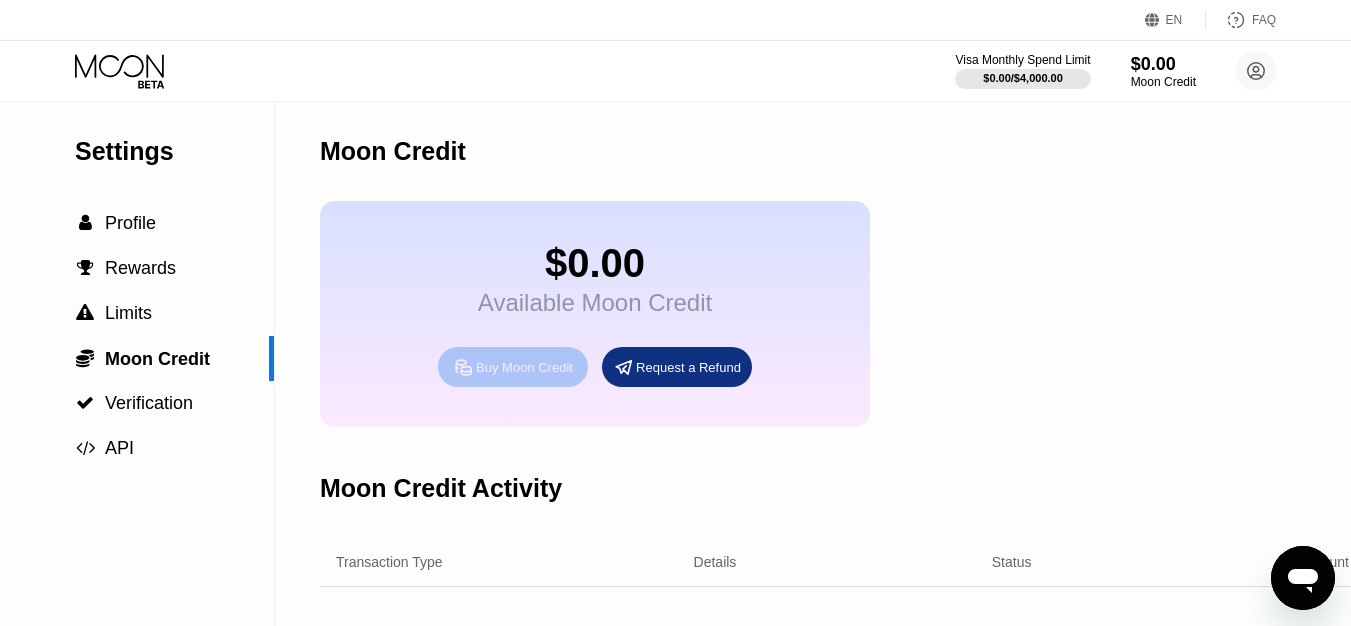 click 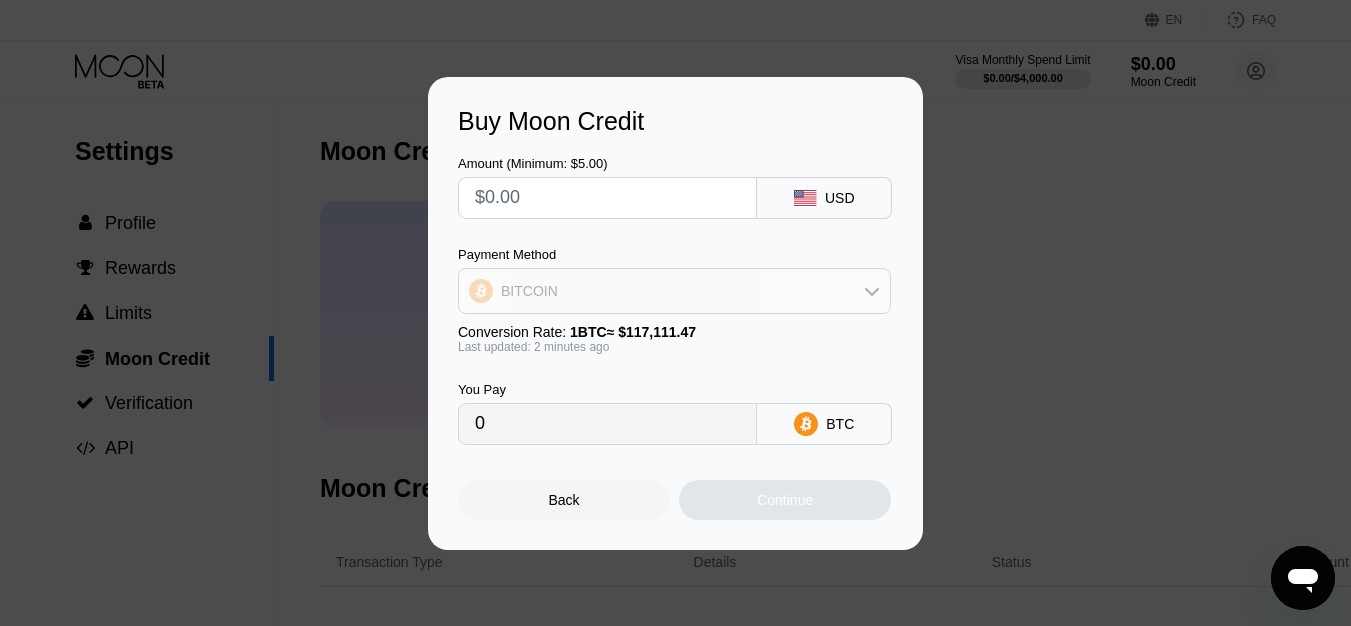 click on "BITCOIN" at bounding box center (674, 291) 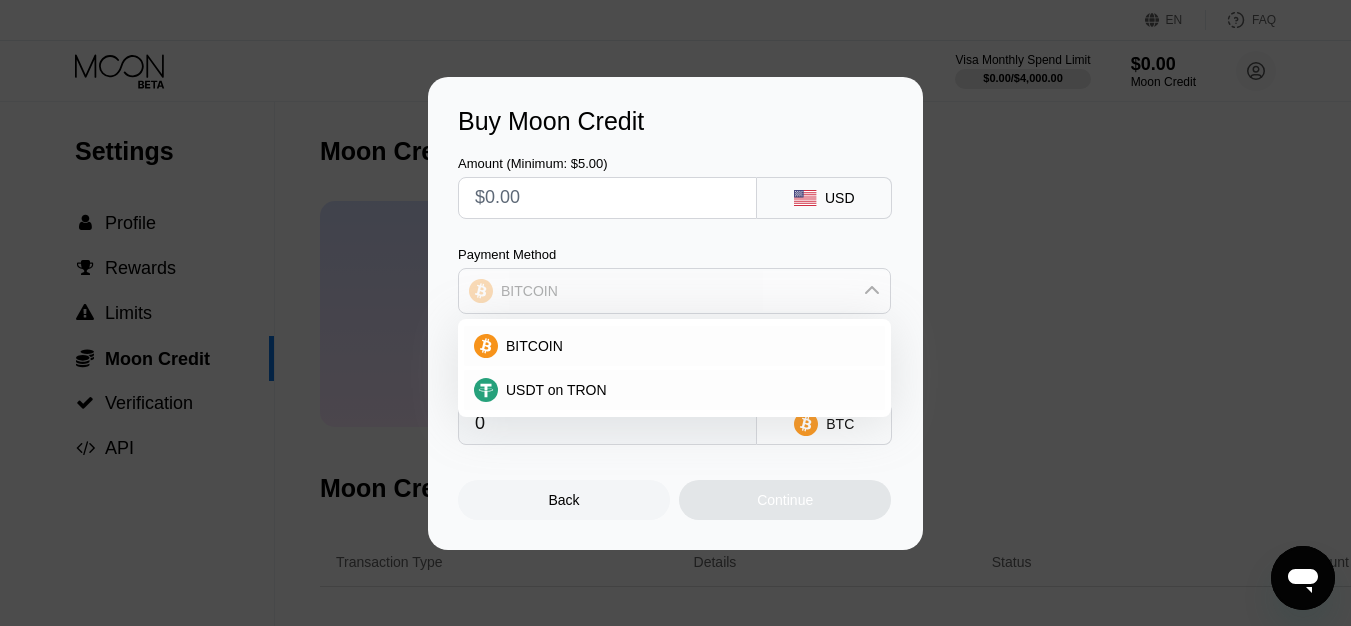 click on "BITCOIN" at bounding box center (674, 291) 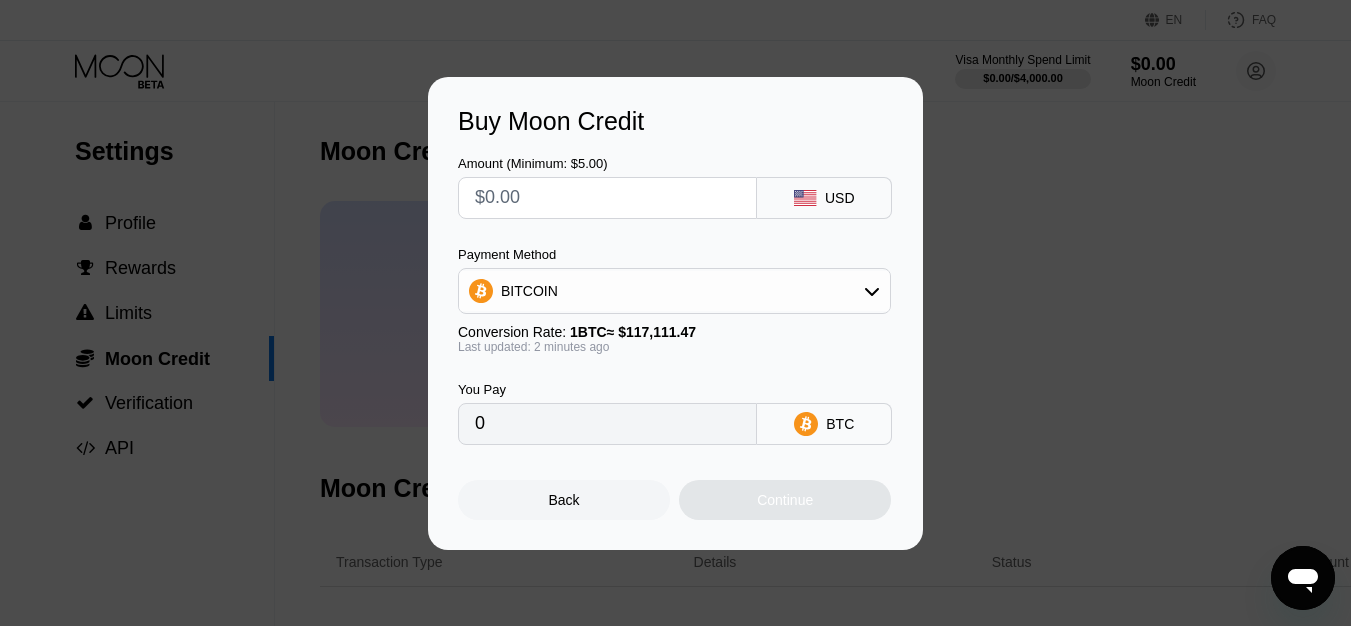 click at bounding box center [607, 198] 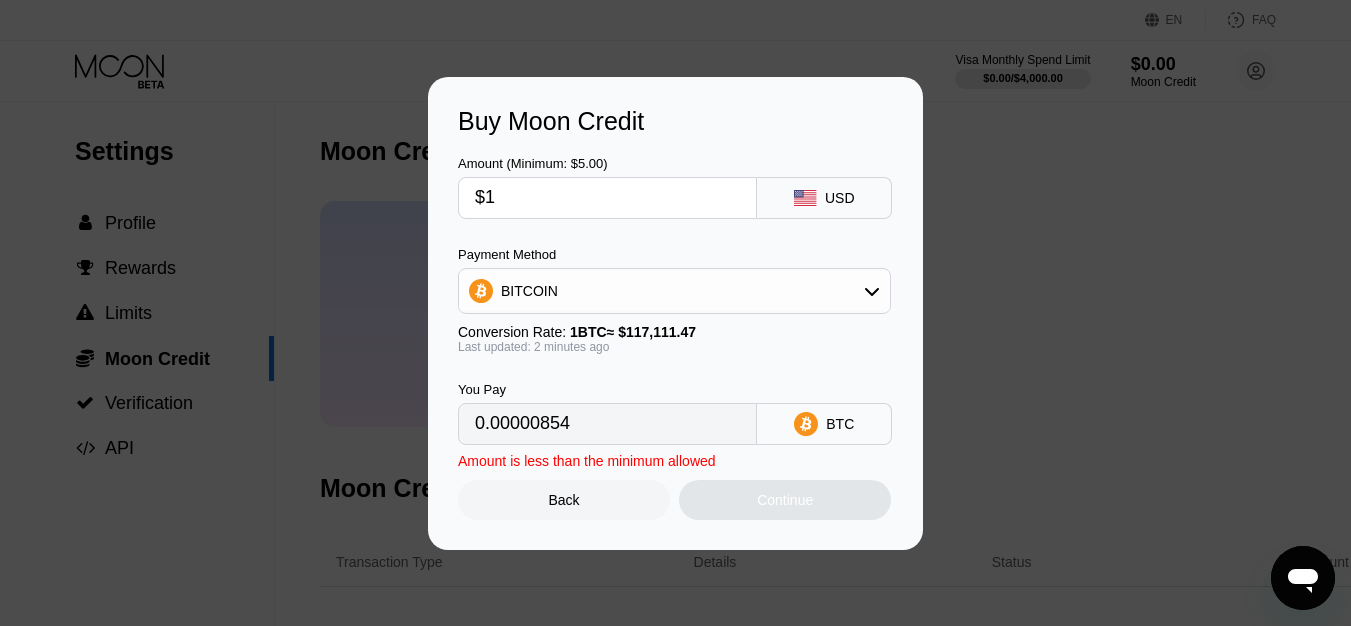 type on "0.00000854" 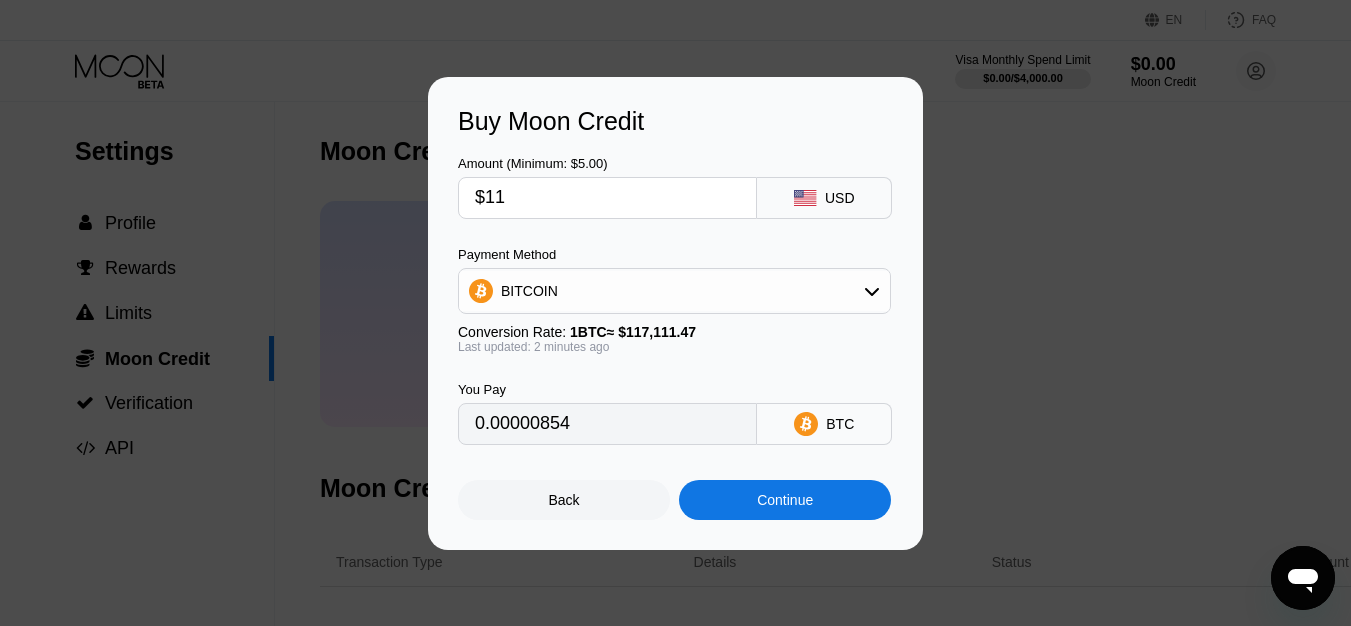type on "0.00009393" 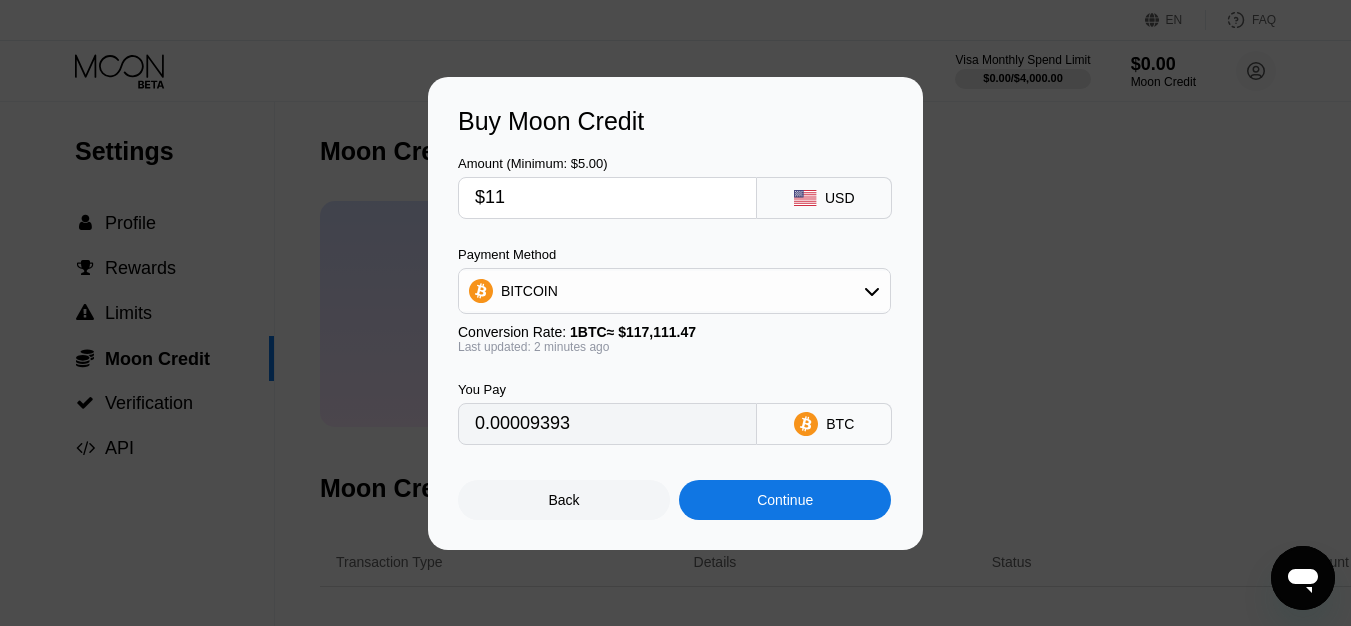 type on "$110" 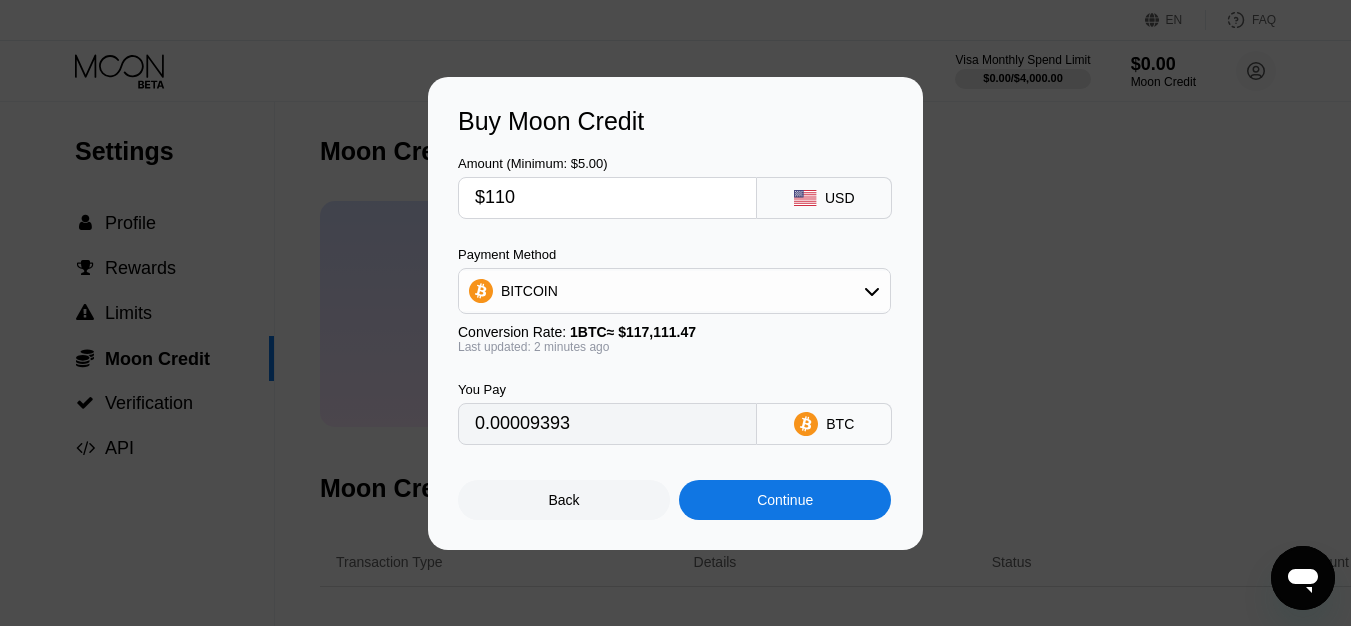 type on "0.00093928" 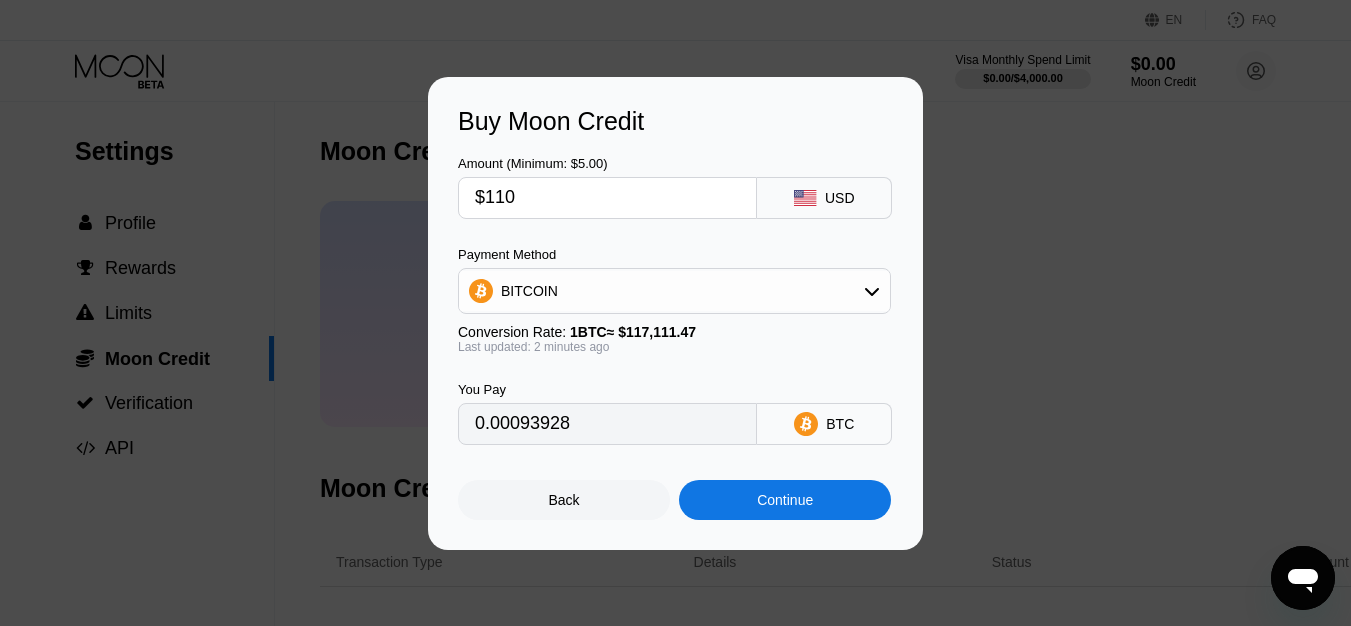 type on "$10" 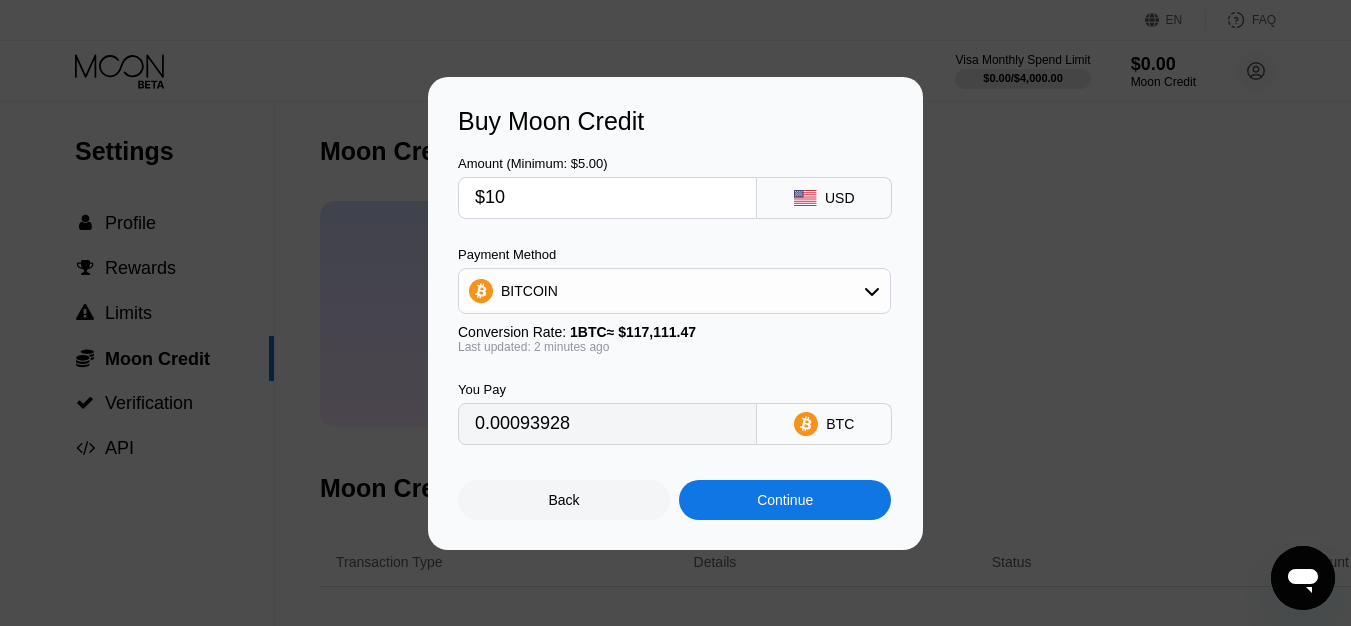 type on "0.00008539" 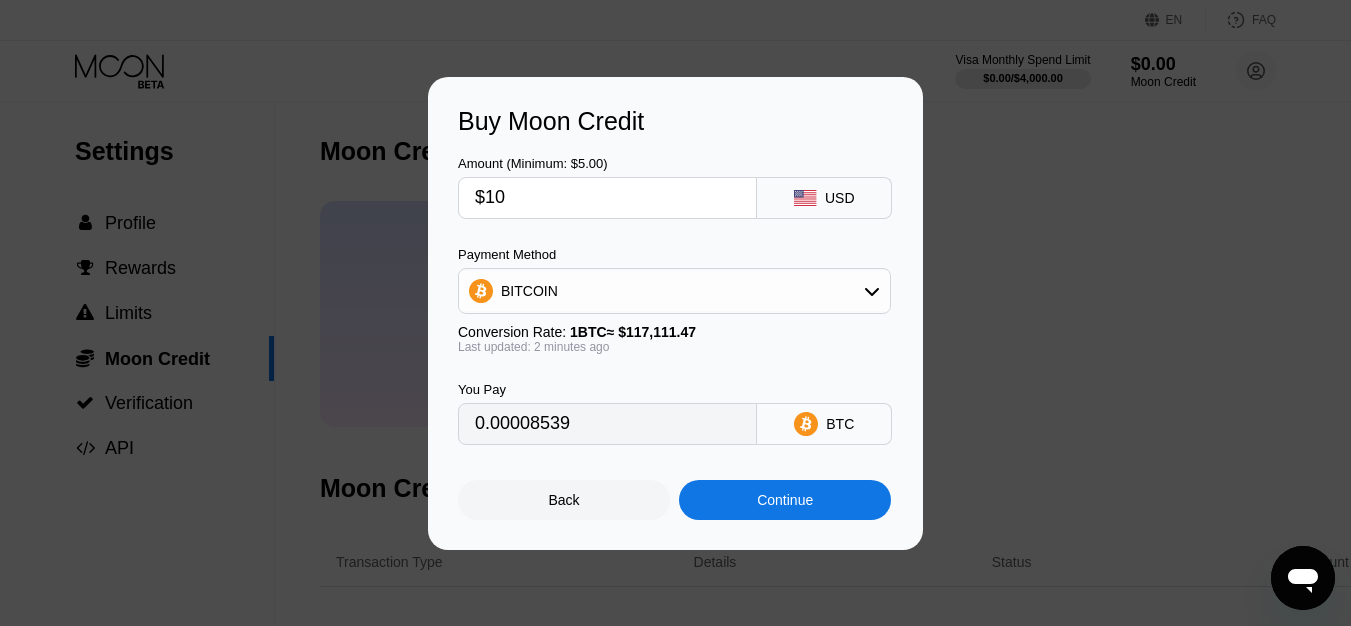 type on "$10" 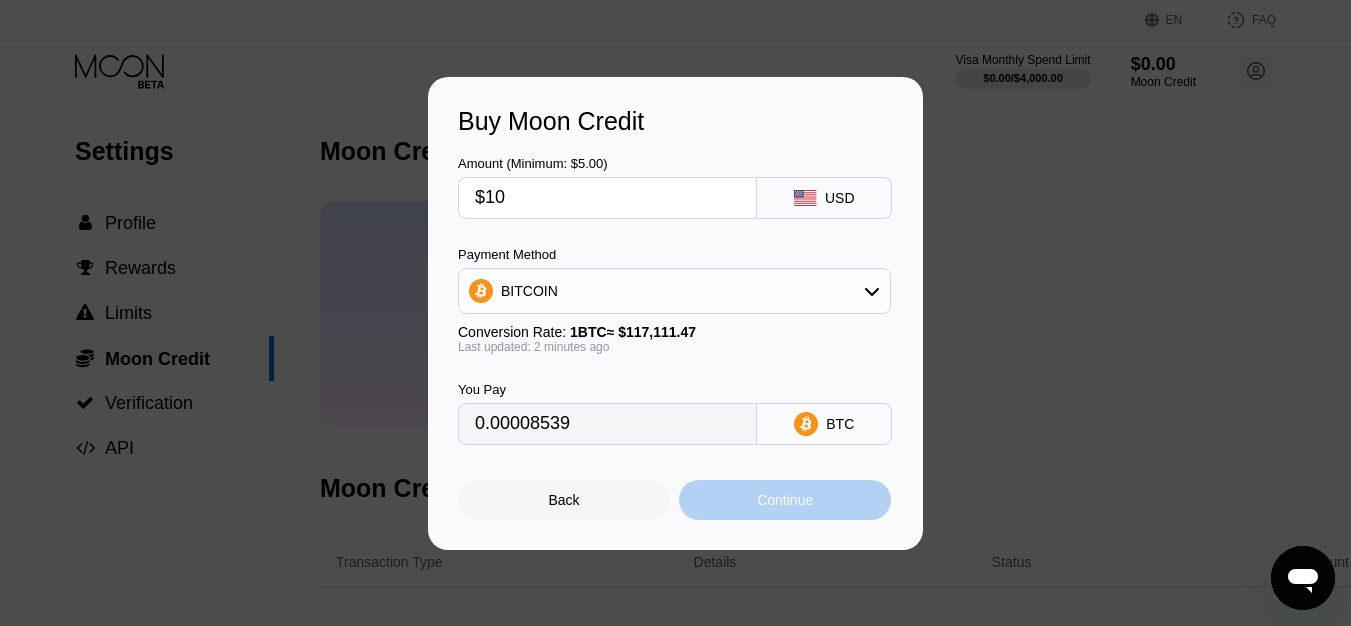 click on "Continue" at bounding box center (785, 500) 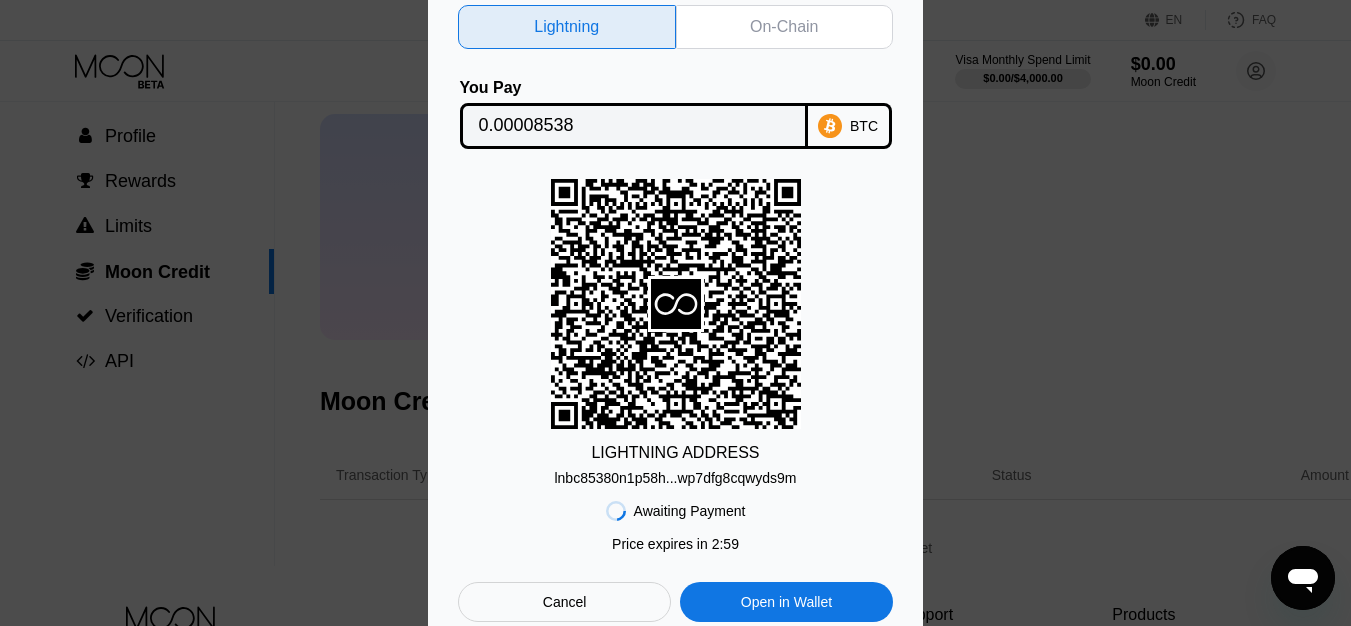 scroll, scrollTop: 0, scrollLeft: 0, axis: both 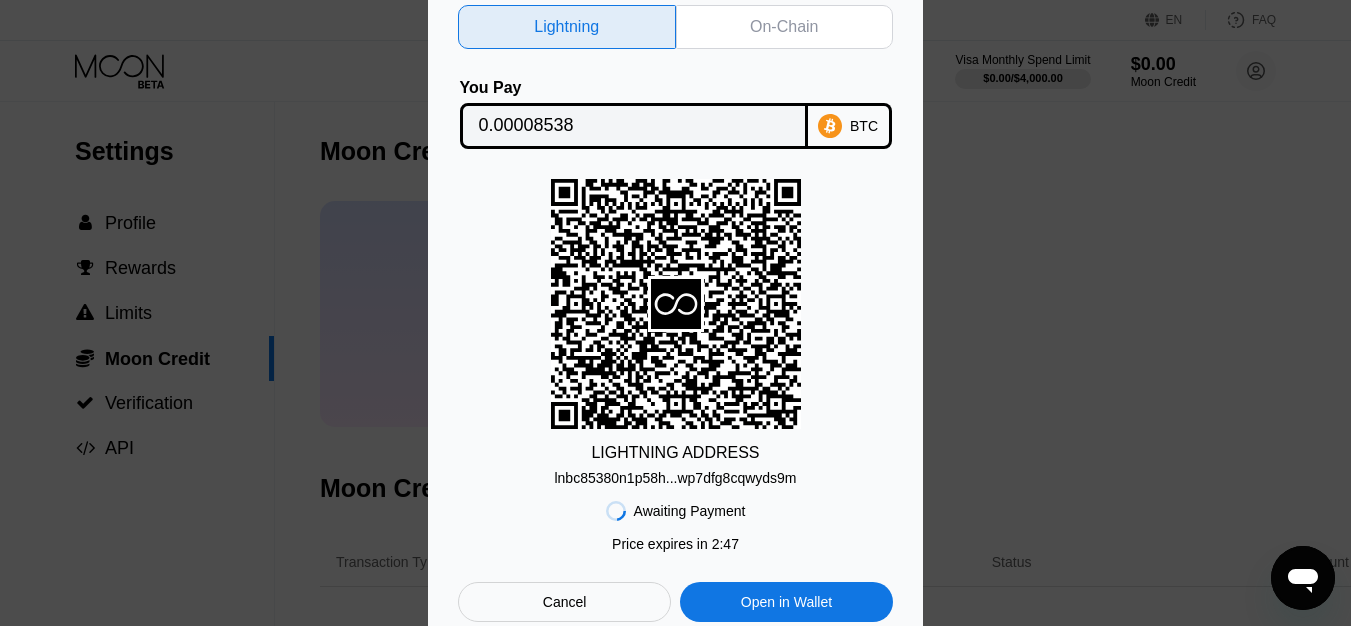 click on "On-Chain" at bounding box center (784, 27) 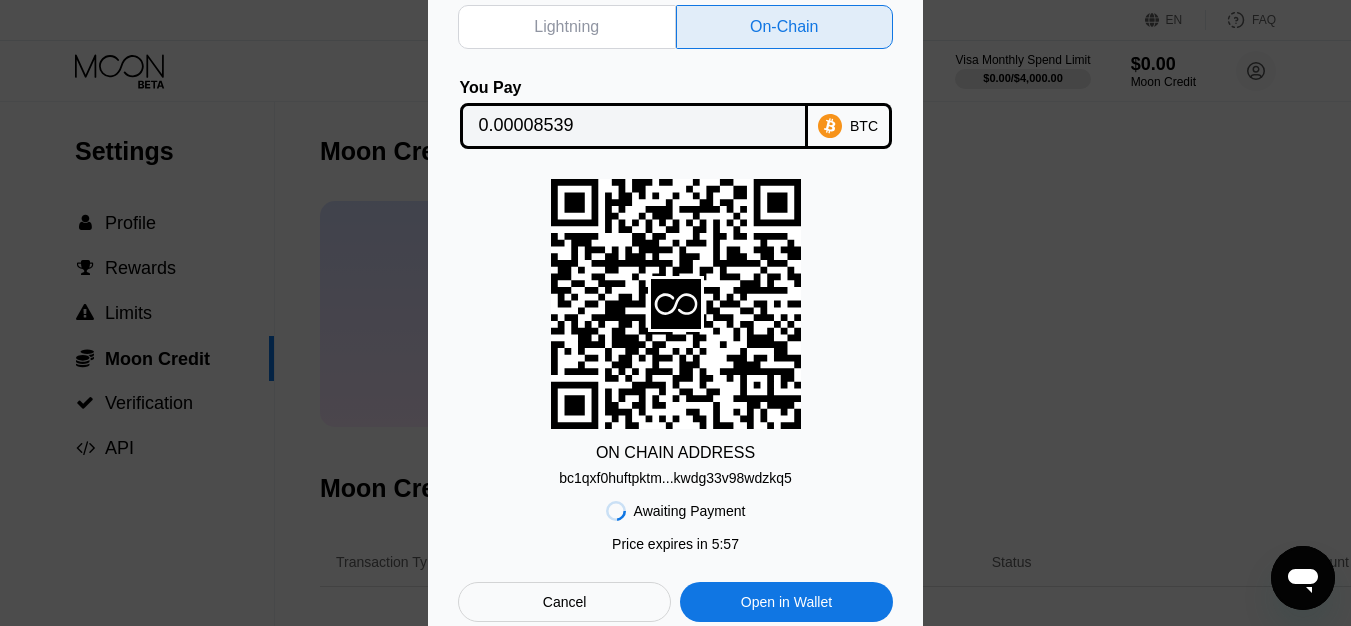 click on "bc1qxf0huftpktm...kwdg33v98wdzkq5" at bounding box center (675, 478) 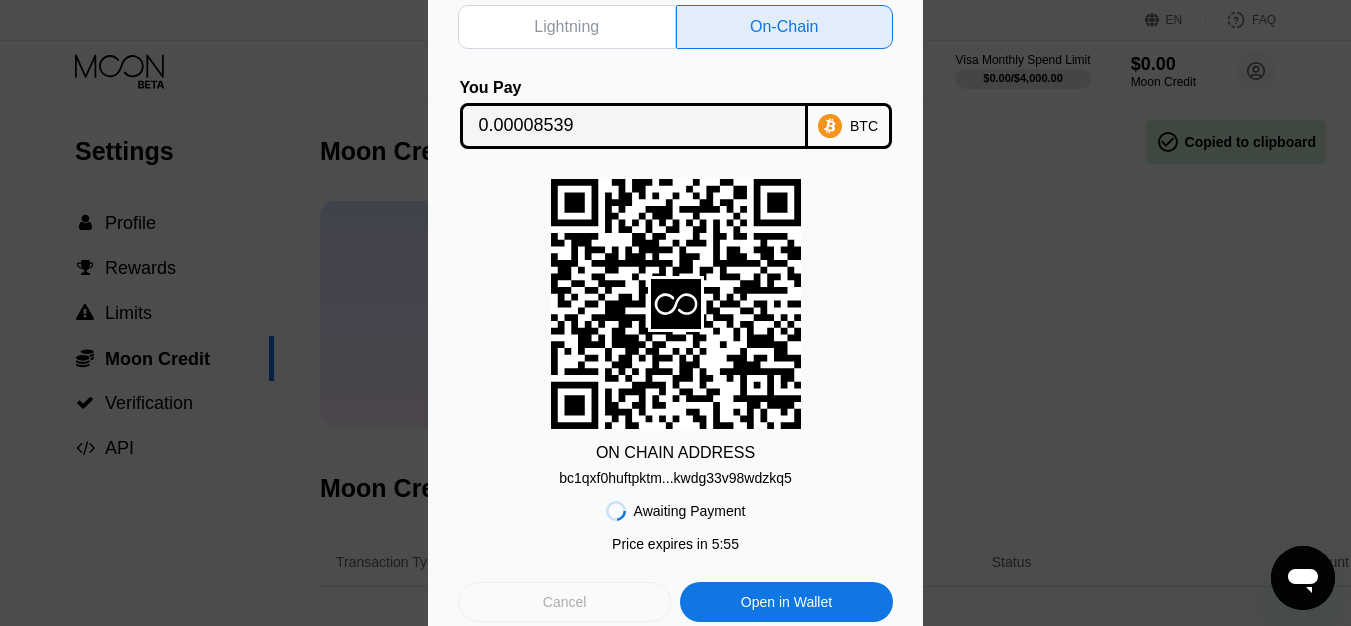 click on "Cancel" at bounding box center [565, 602] 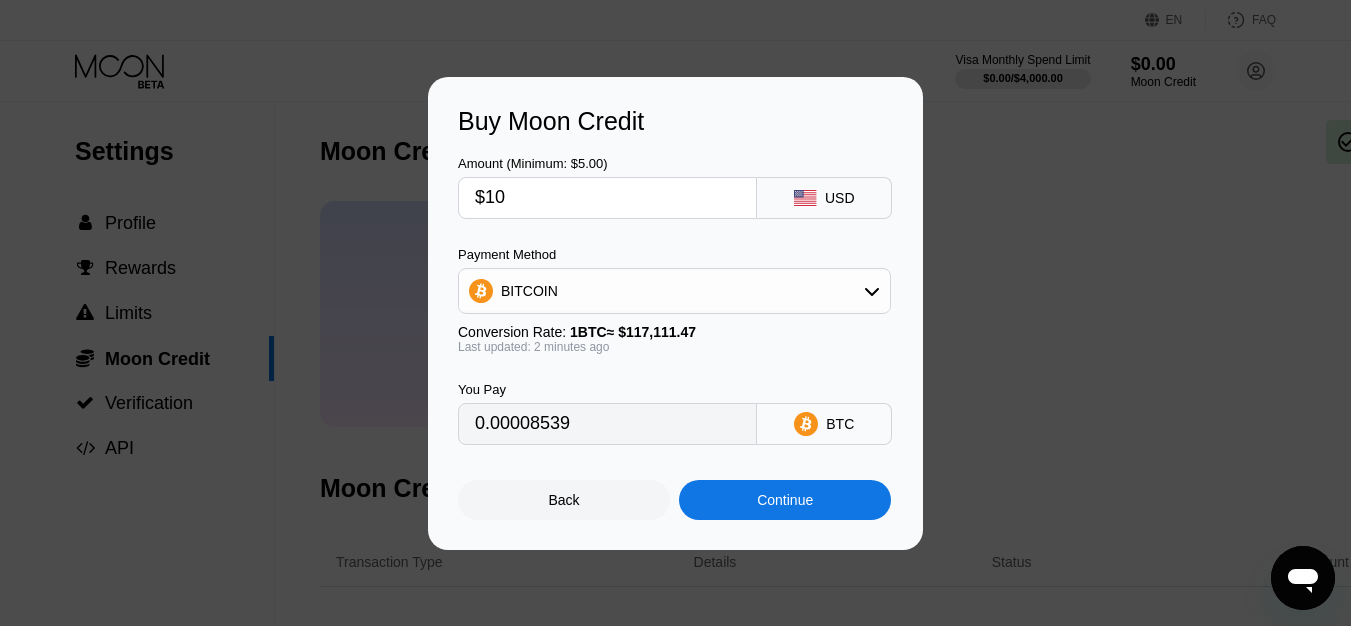 click on "Back" at bounding box center [564, 500] 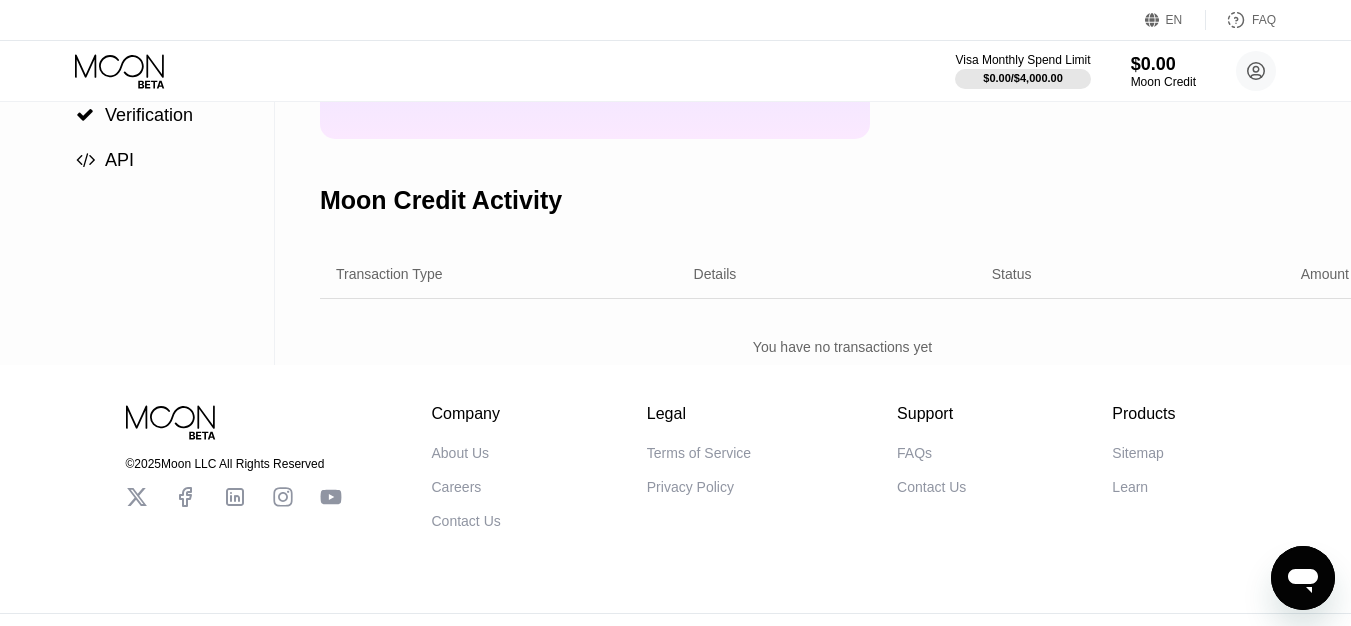 scroll, scrollTop: 0, scrollLeft: 0, axis: both 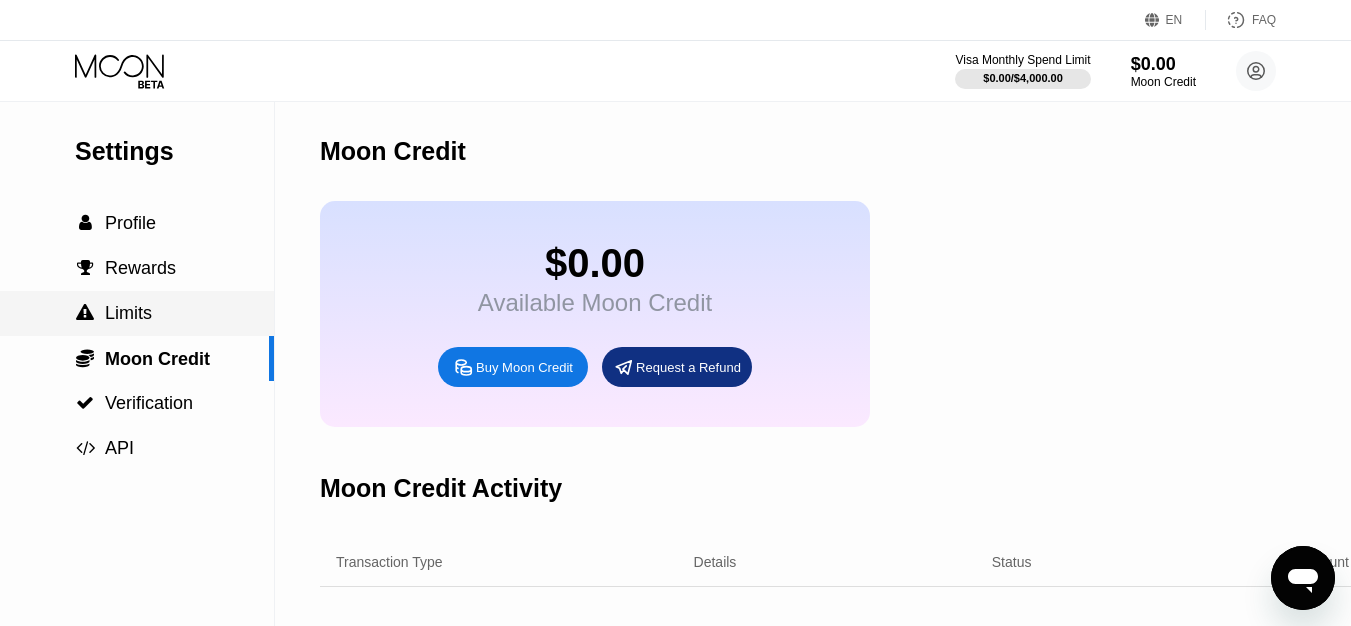 click on " Limits" at bounding box center [137, 313] 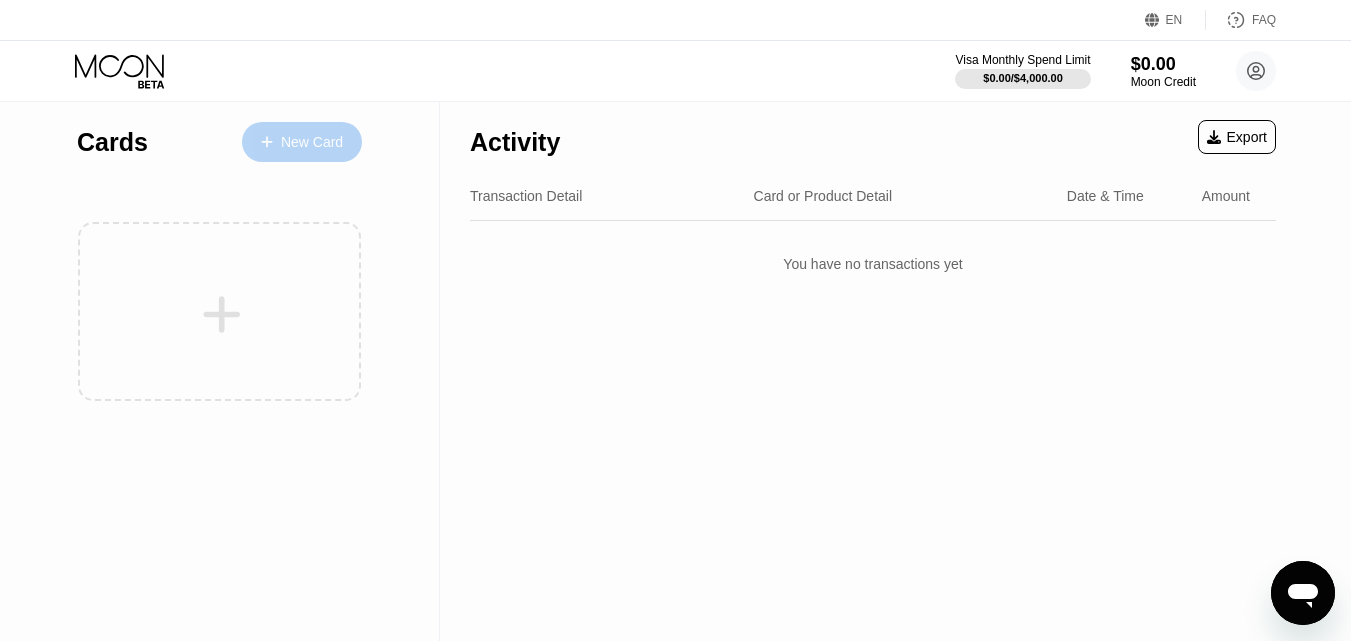 click on "New Card" at bounding box center (302, 142) 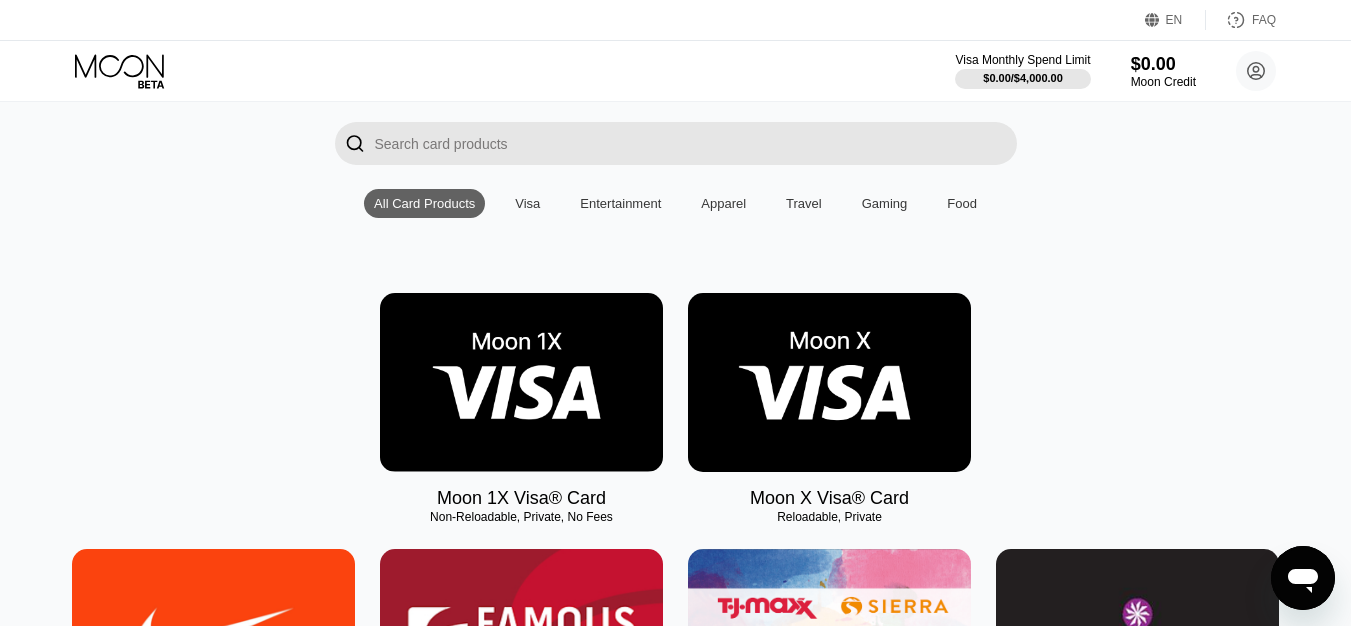 scroll, scrollTop: 129, scrollLeft: 0, axis: vertical 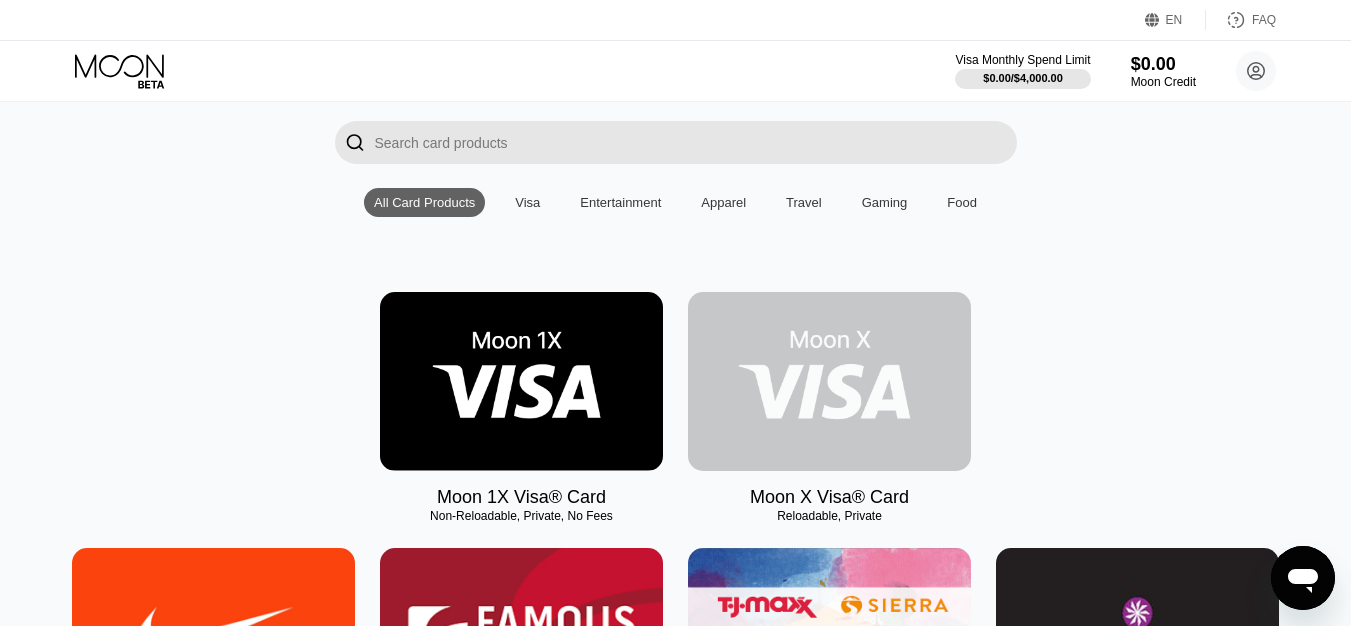 click at bounding box center (829, 381) 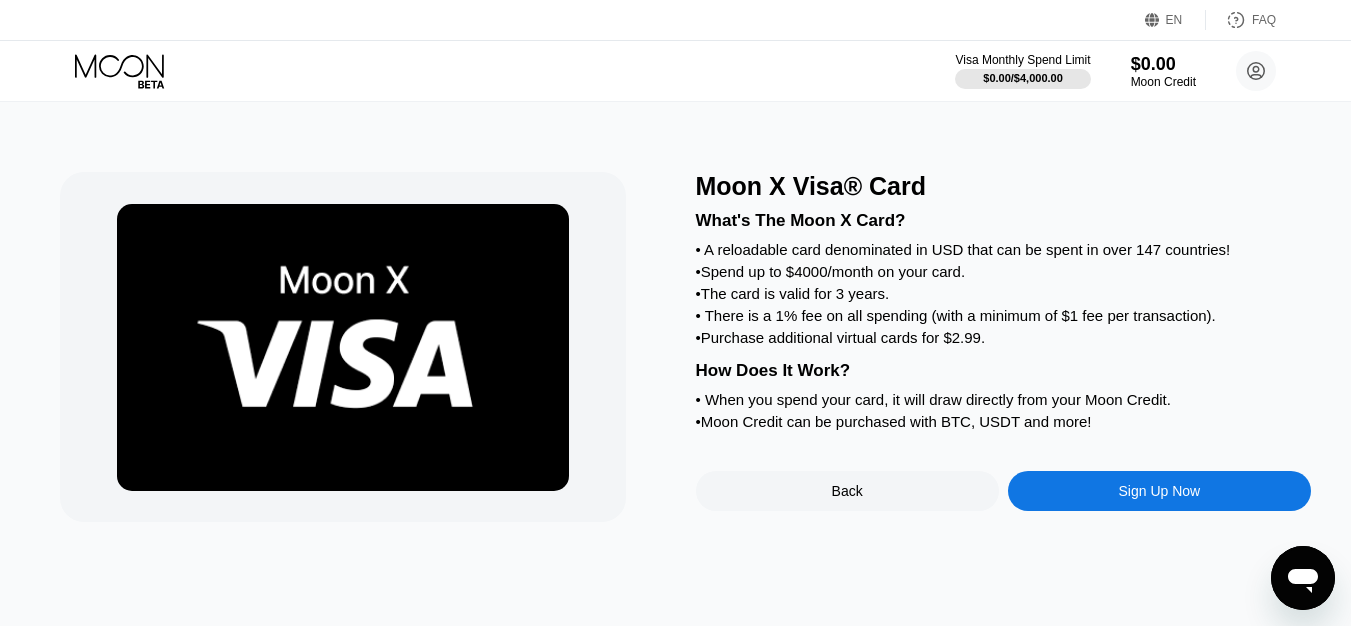 scroll, scrollTop: 0, scrollLeft: 0, axis: both 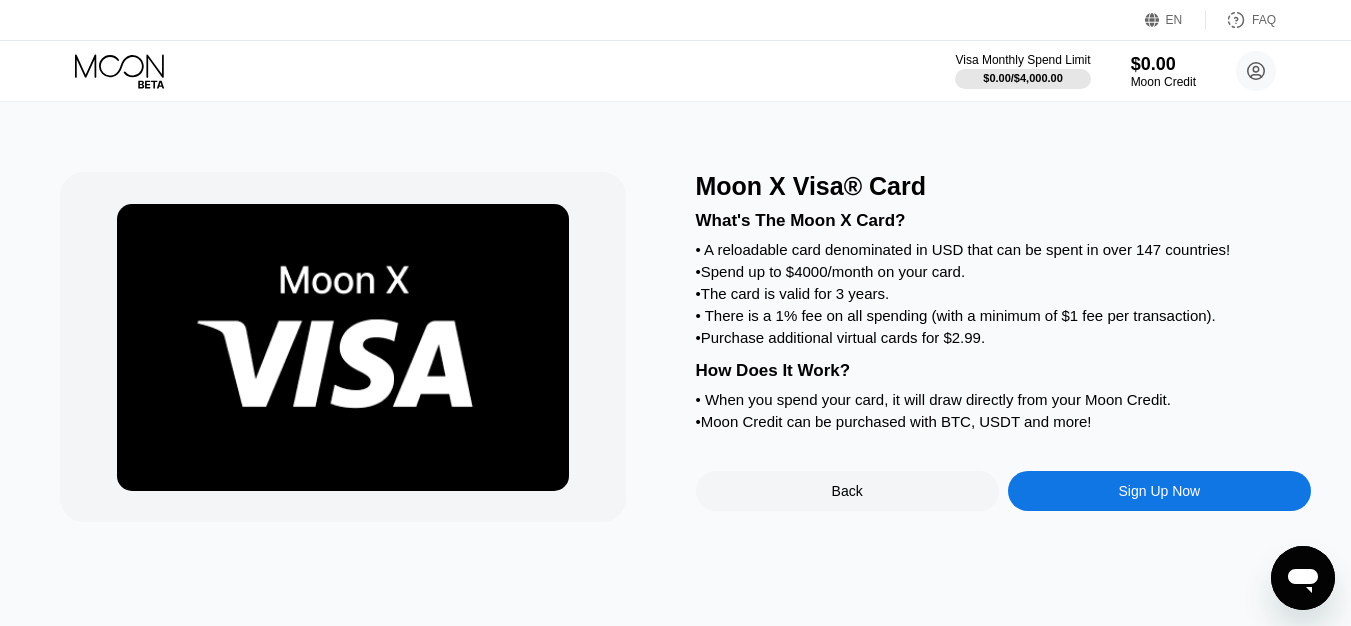 click on "Sign Up Now" at bounding box center [1159, 491] 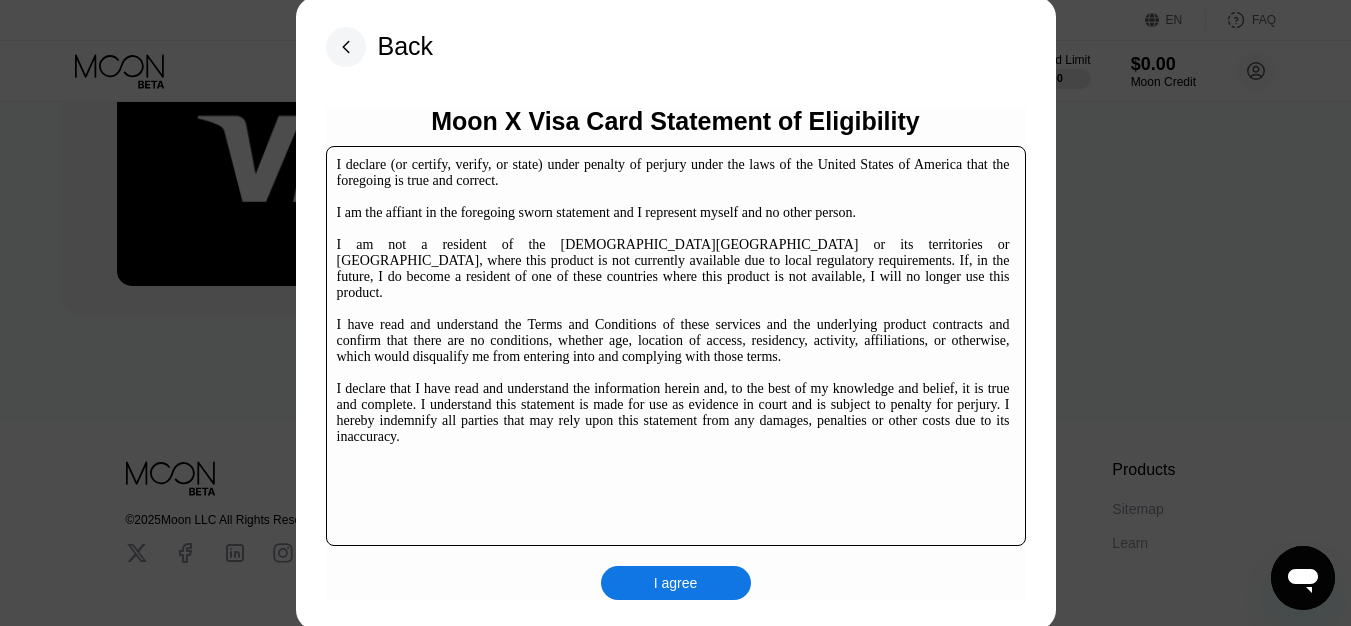 scroll, scrollTop: 206, scrollLeft: 0, axis: vertical 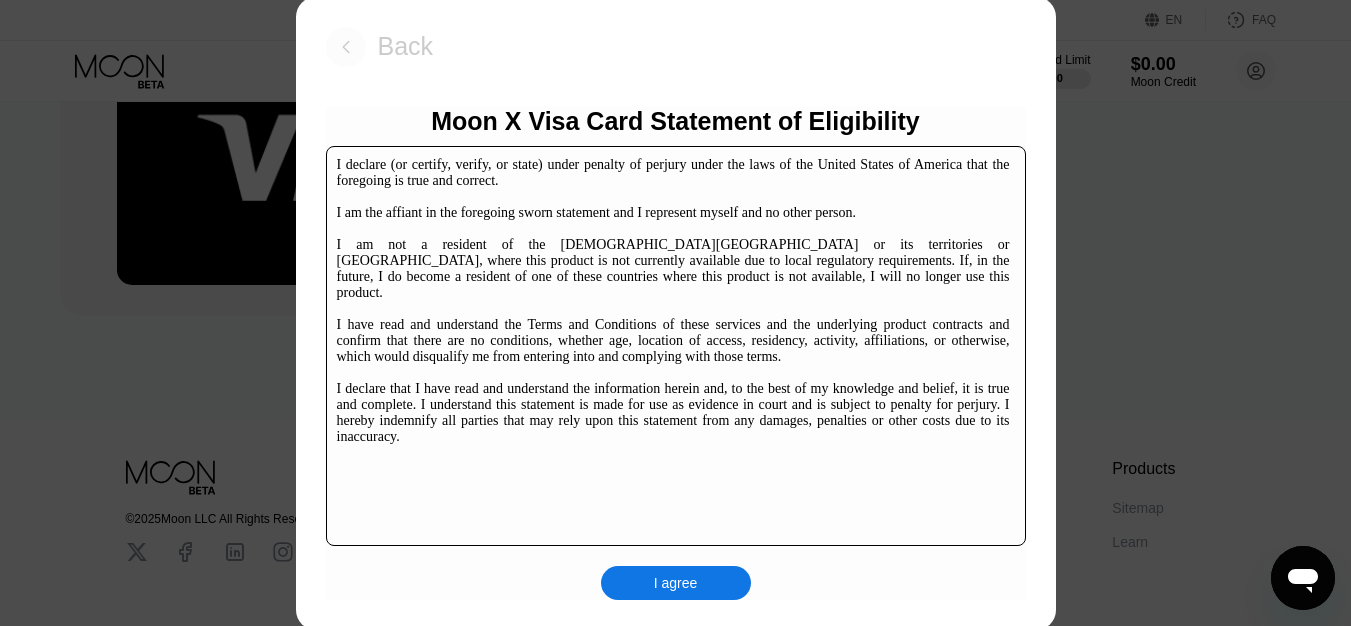 click 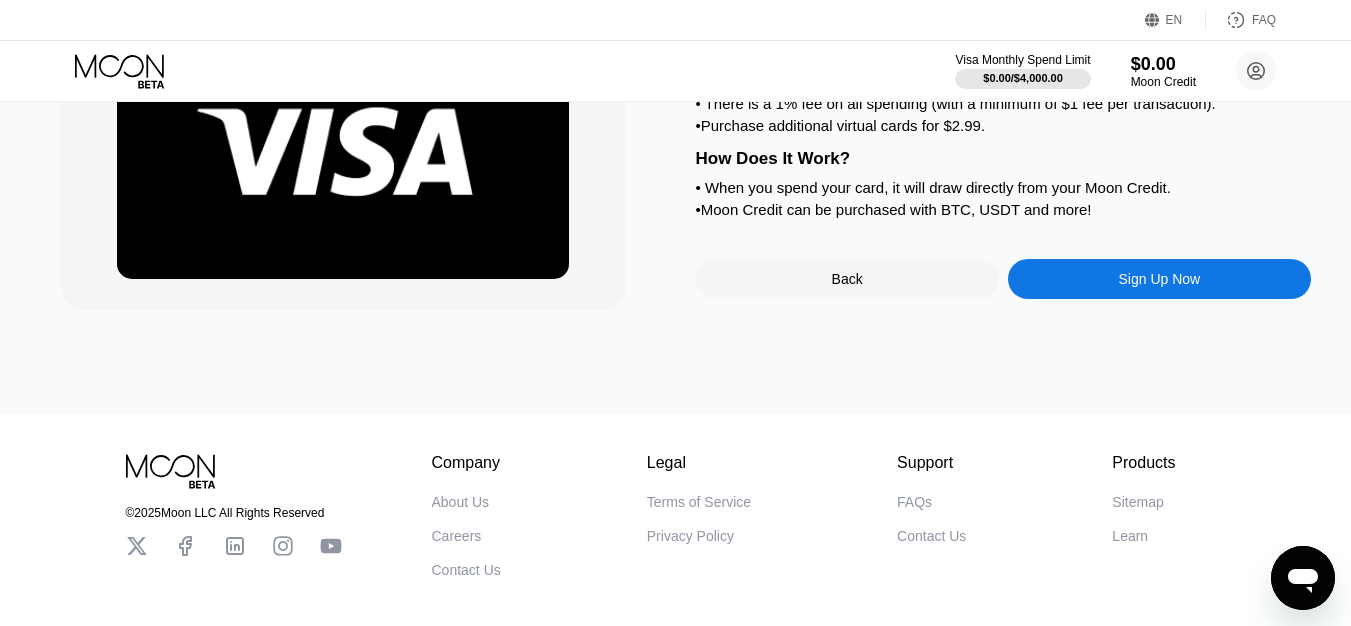 scroll, scrollTop: 213, scrollLeft: 0, axis: vertical 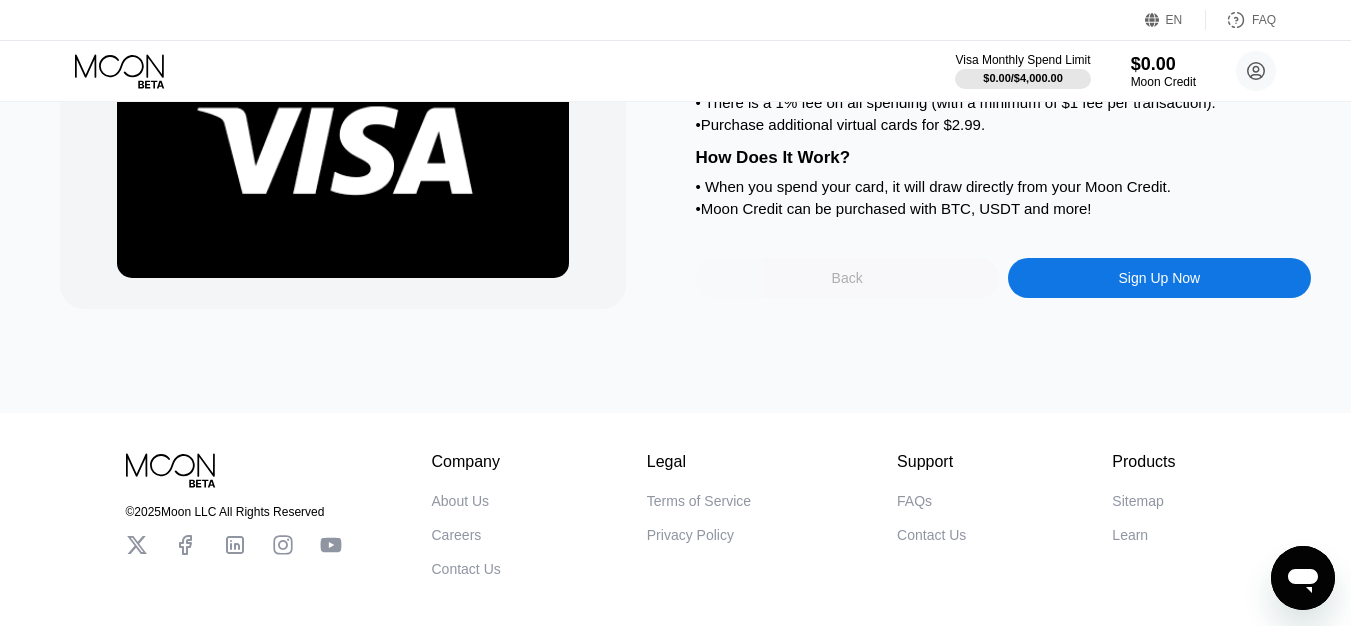 click on "Back" at bounding box center (847, 278) 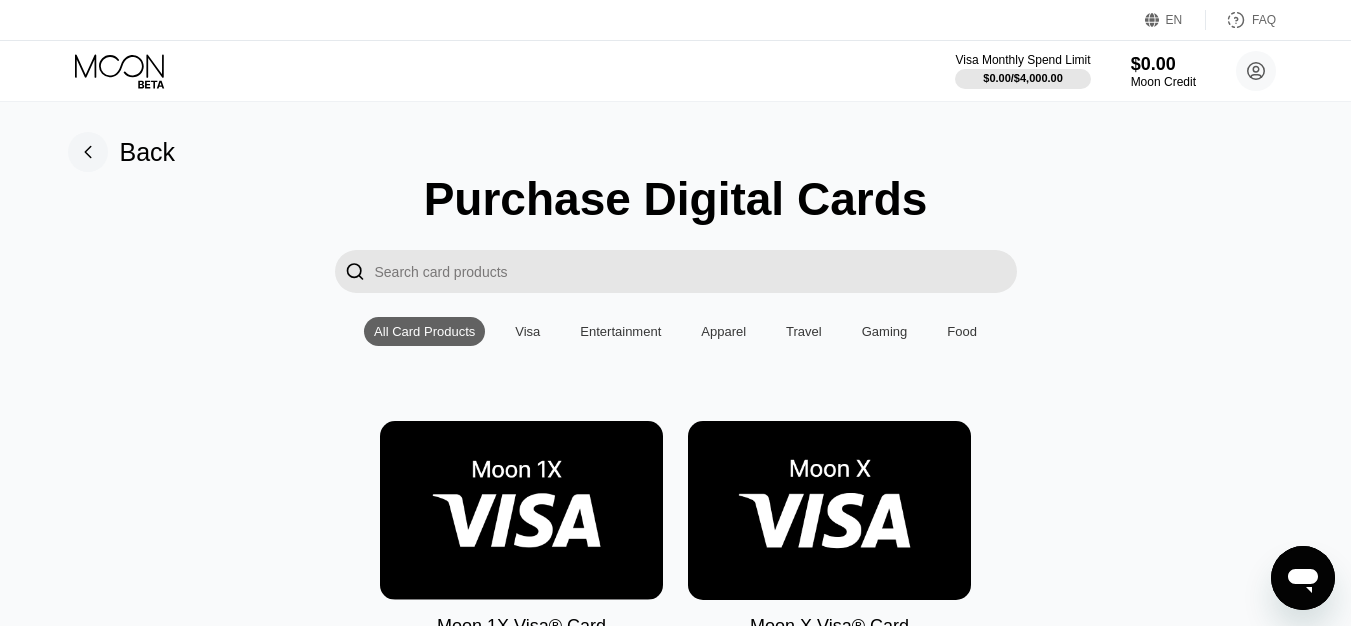 click at bounding box center (521, 510) 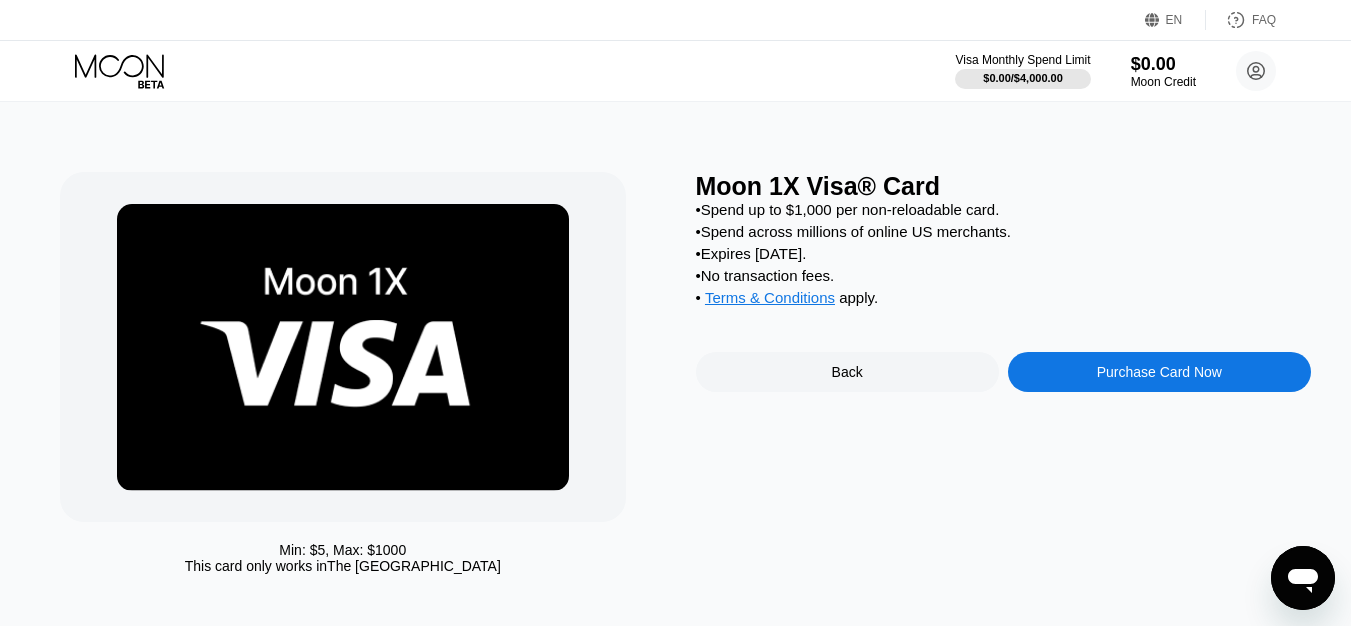 click on "Purchase Card Now" at bounding box center [1159, 372] 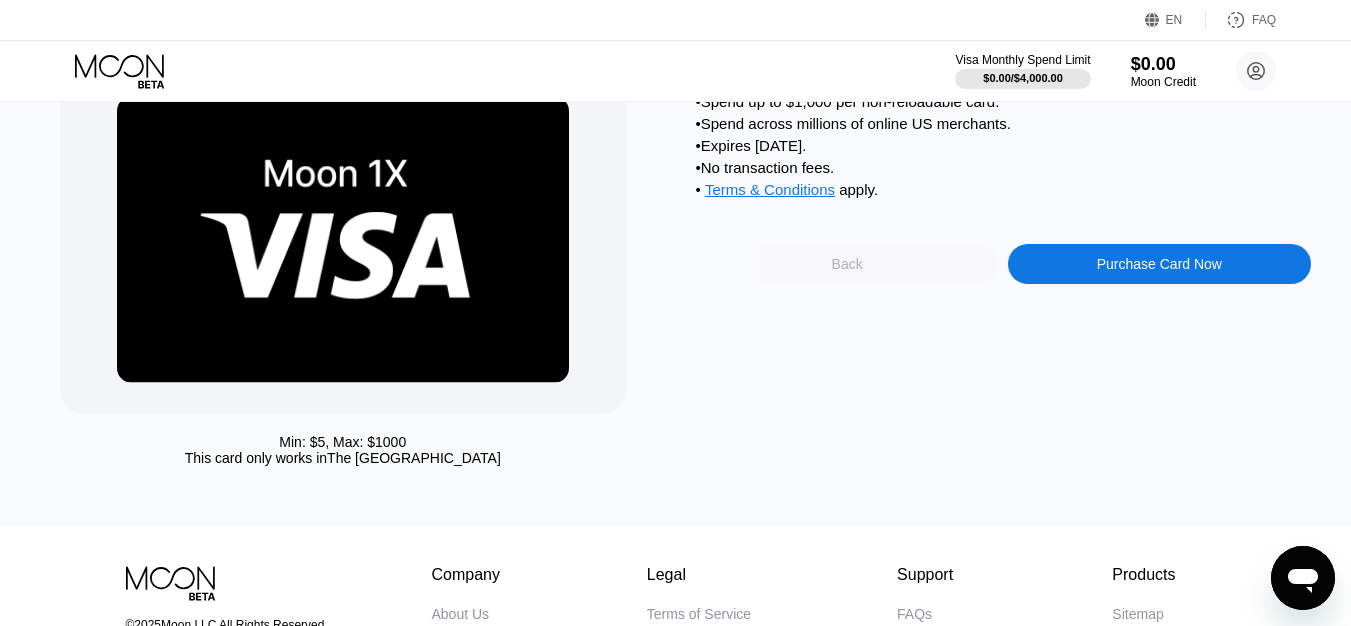 click on "Back" at bounding box center (847, 264) 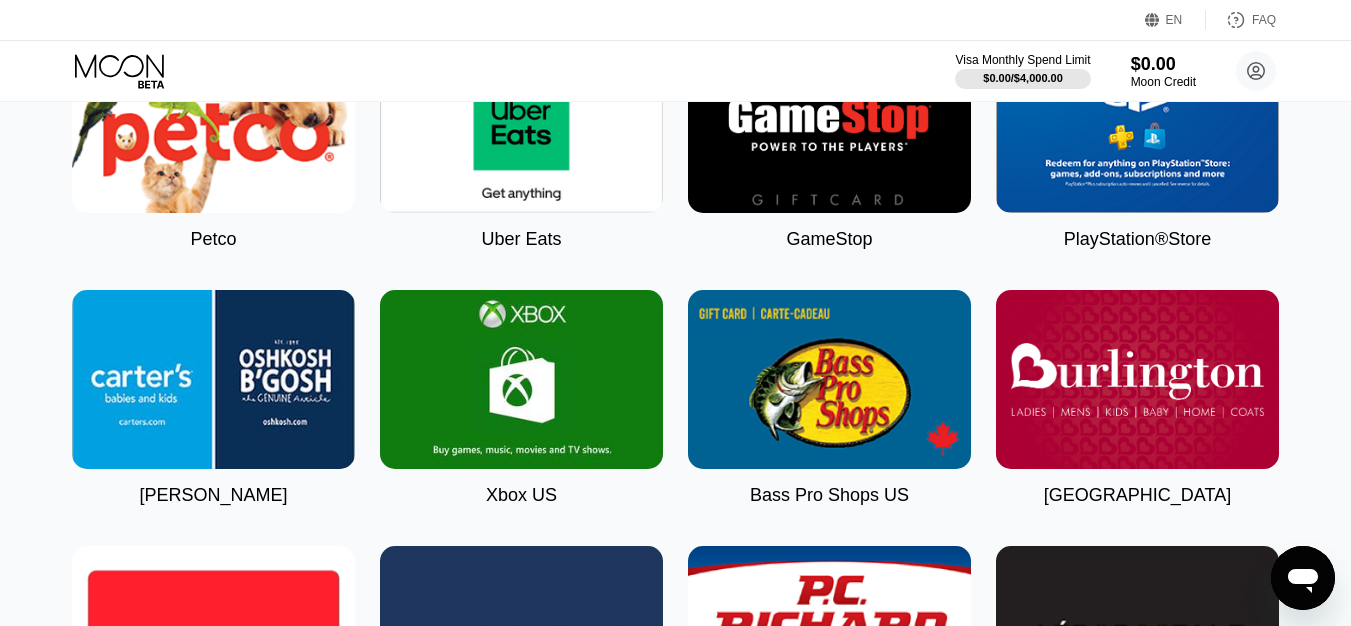 scroll, scrollTop: 1412, scrollLeft: 0, axis: vertical 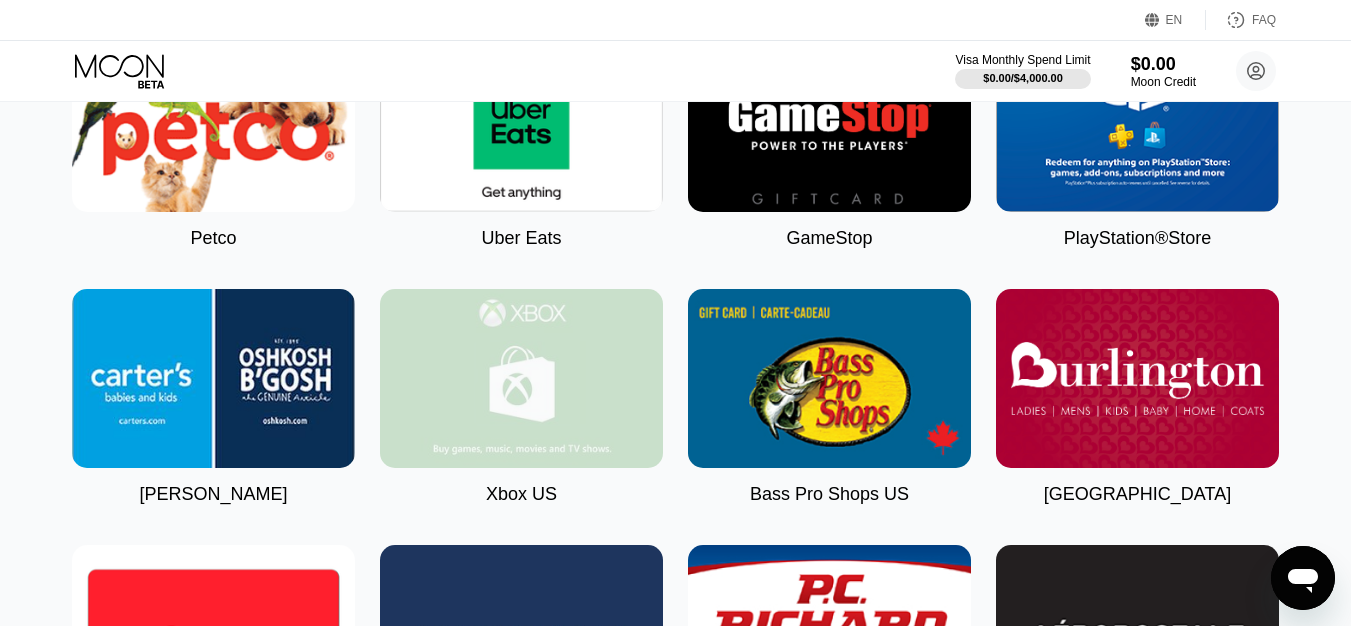 click at bounding box center [521, 378] 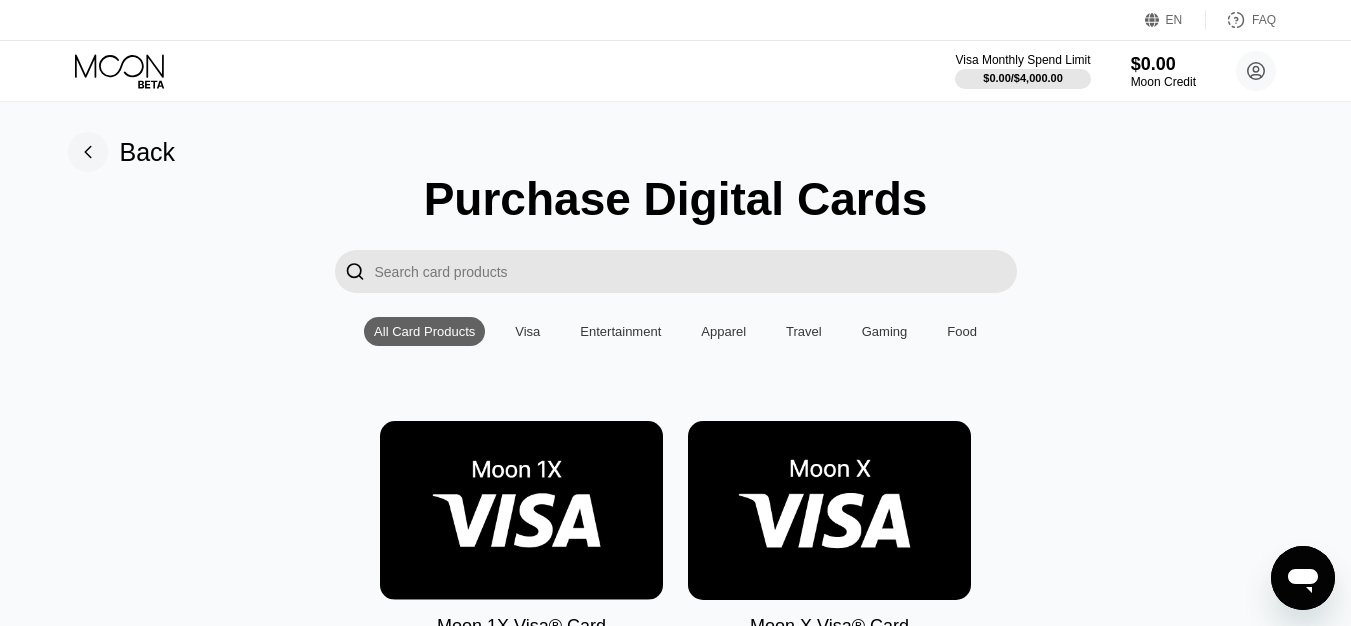scroll, scrollTop: 0, scrollLeft: 0, axis: both 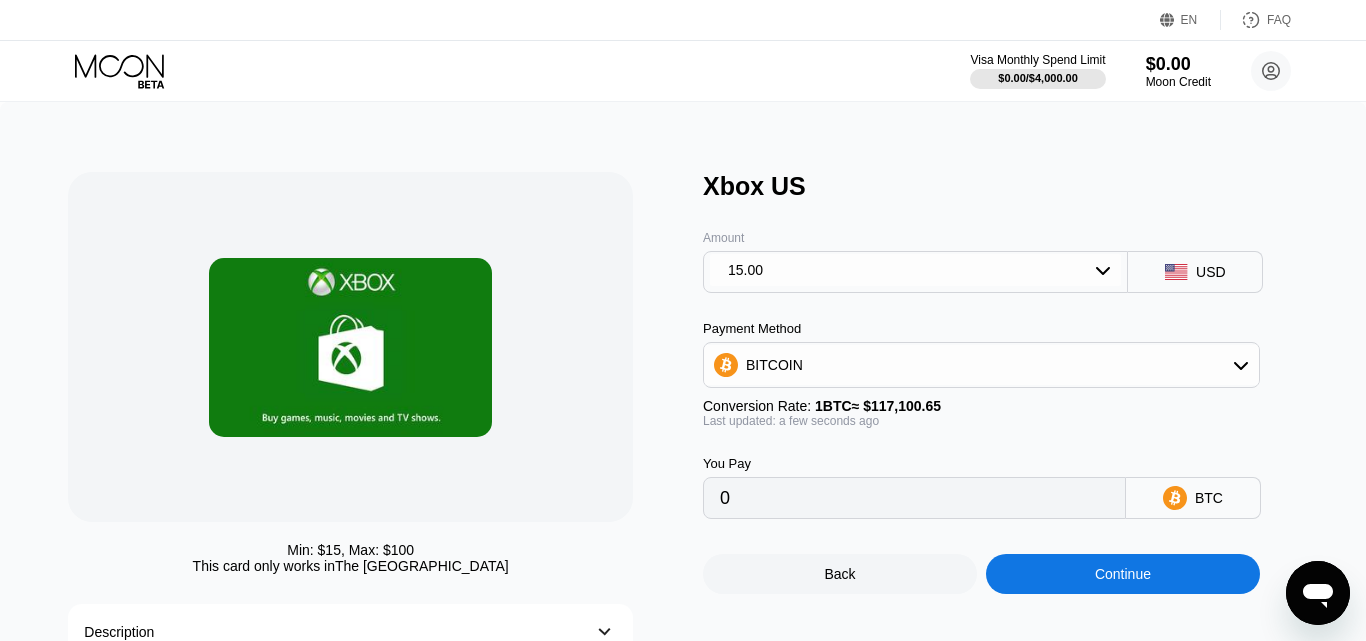 type on "0.00012810" 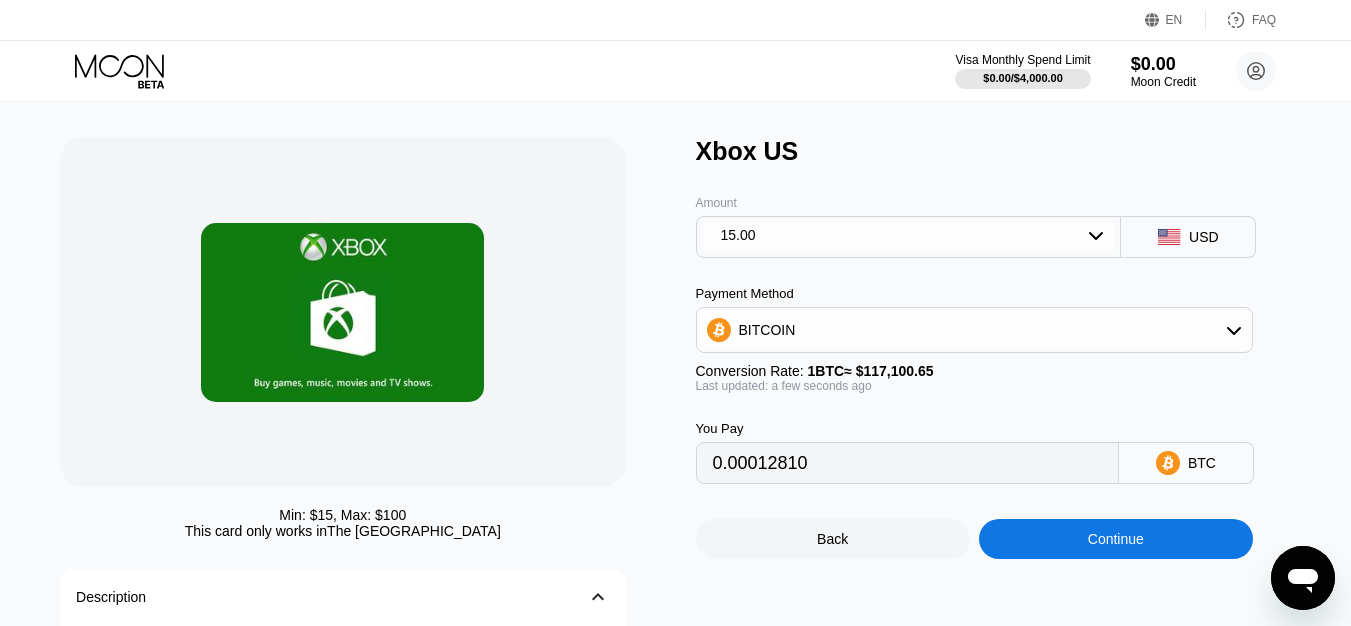 scroll, scrollTop: 322, scrollLeft: 0, axis: vertical 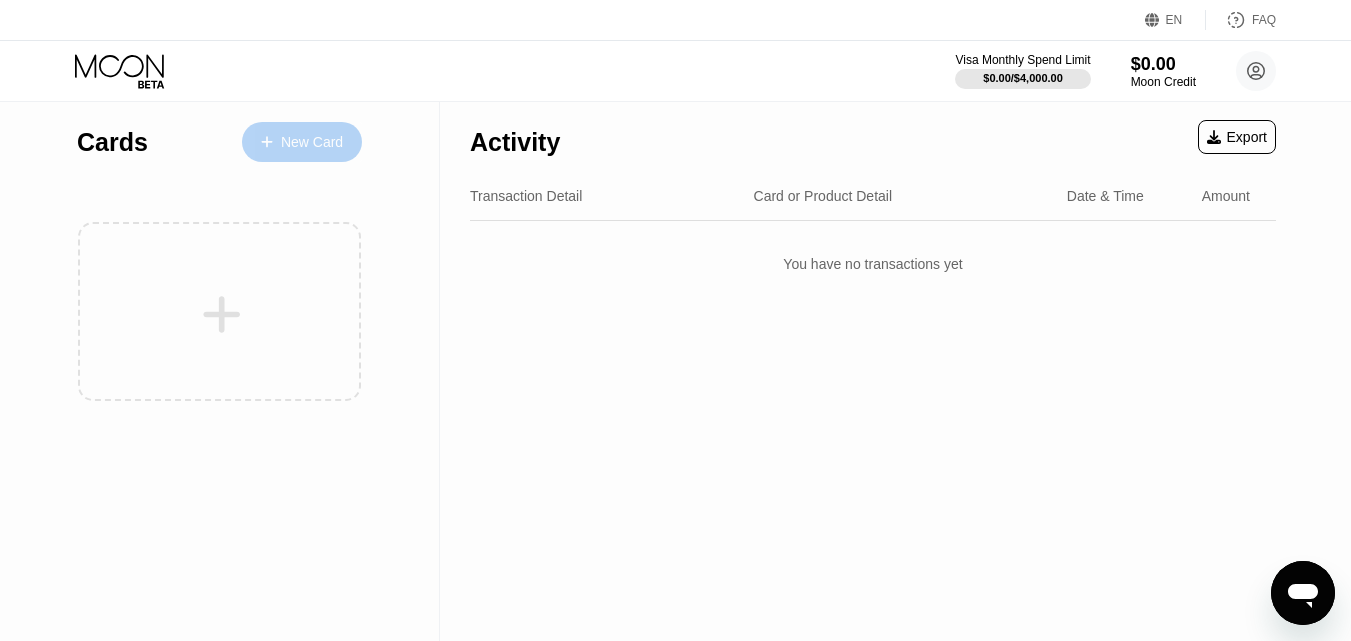 click at bounding box center (277, 142) 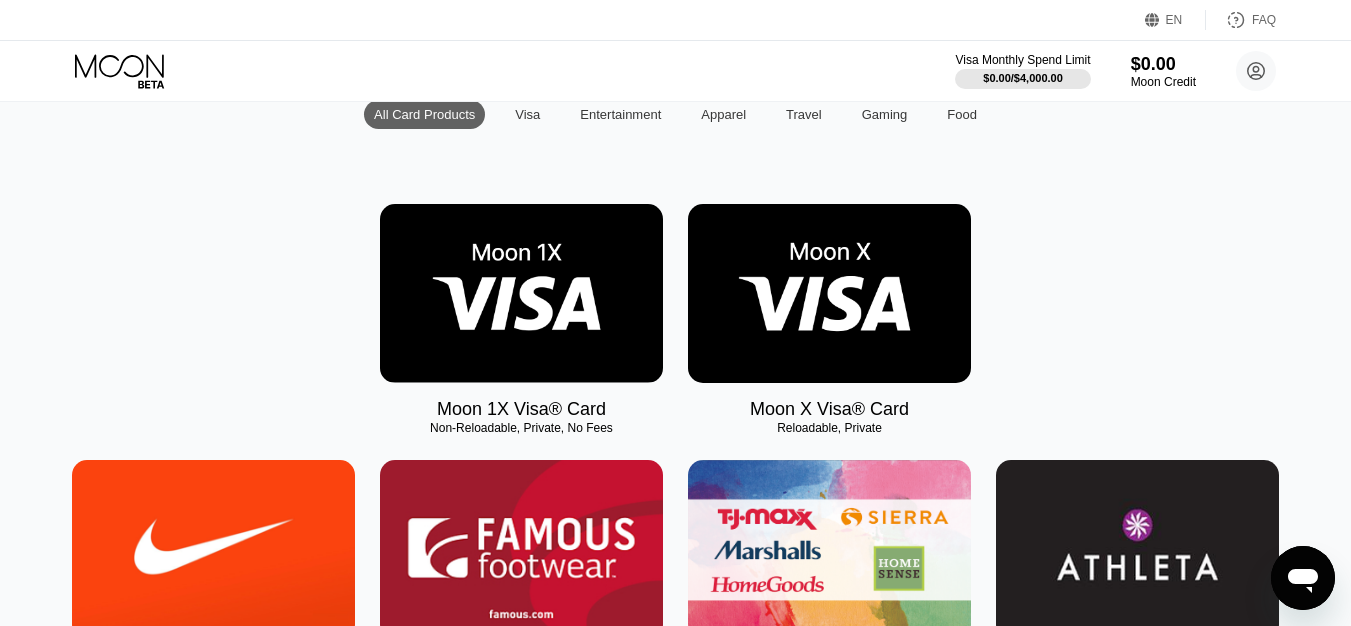 scroll, scrollTop: 218, scrollLeft: 0, axis: vertical 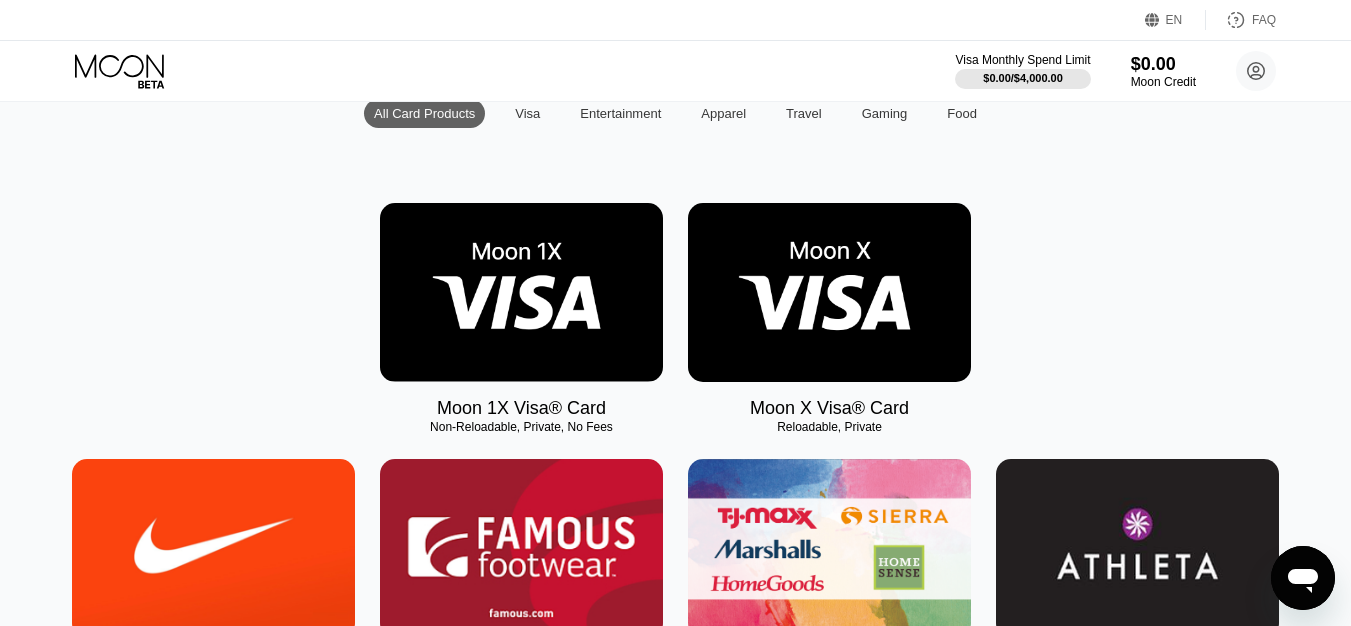 click at bounding box center [521, 292] 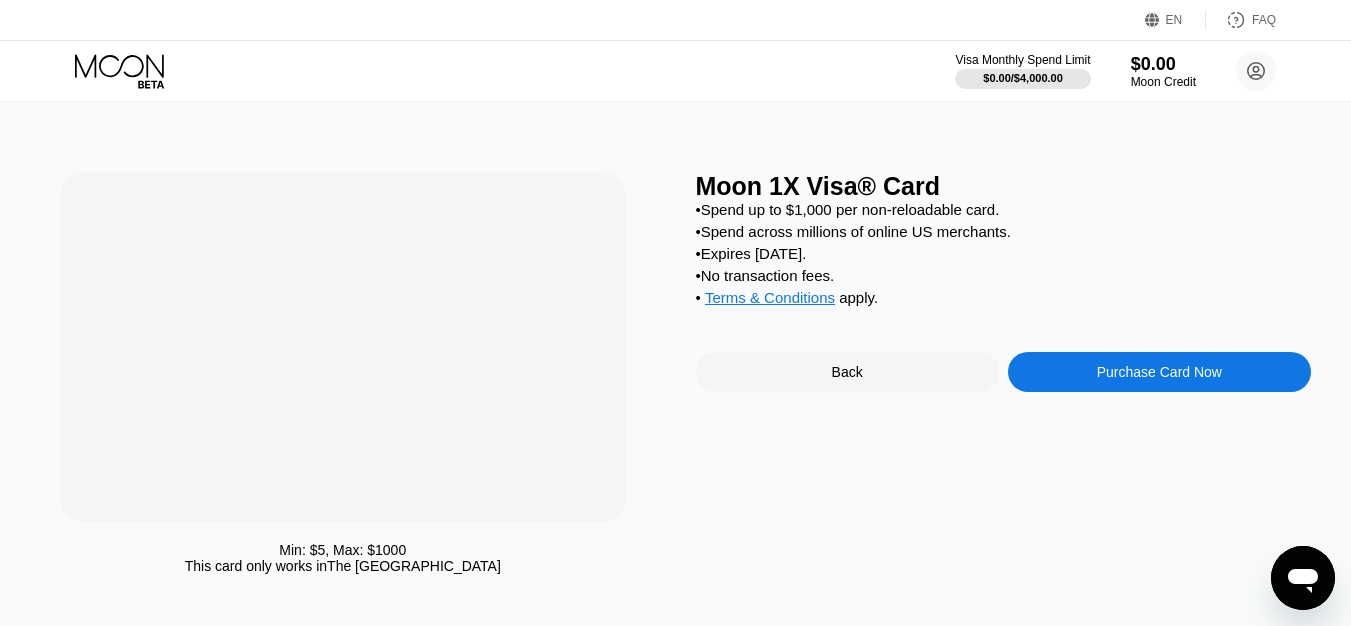 scroll, scrollTop: 0, scrollLeft: 0, axis: both 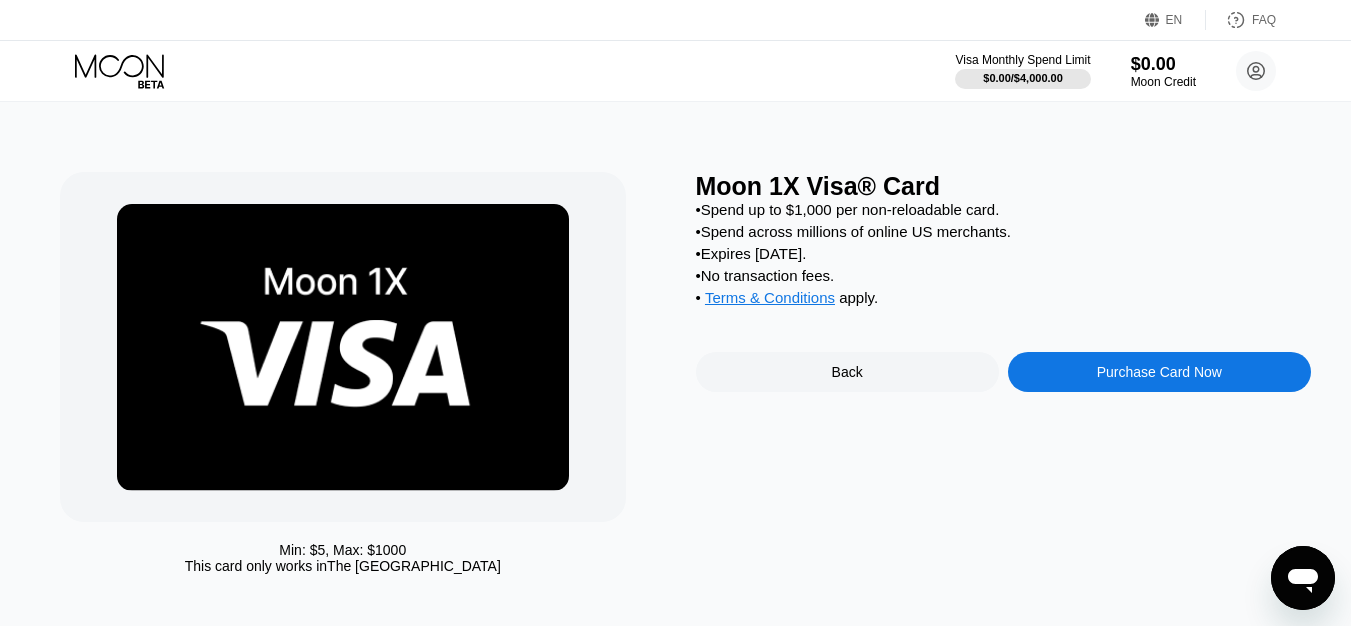 click on "Purchase Card Now" at bounding box center (1159, 372) 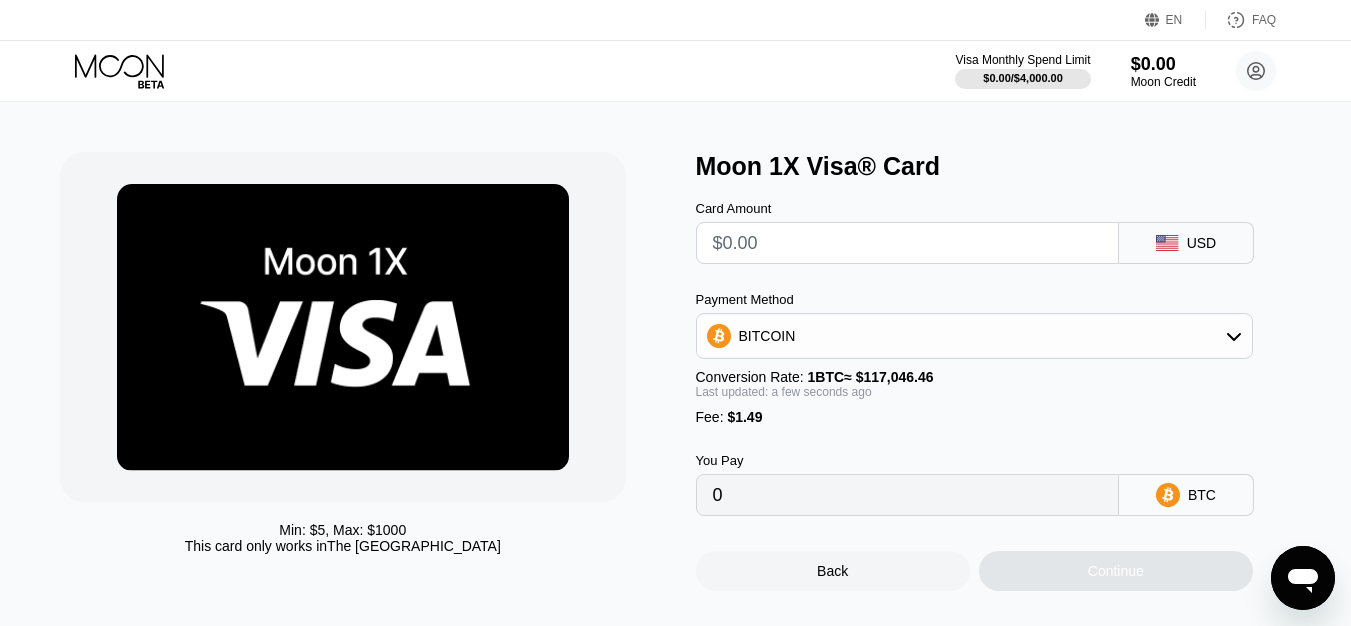scroll, scrollTop: 21, scrollLeft: 0, axis: vertical 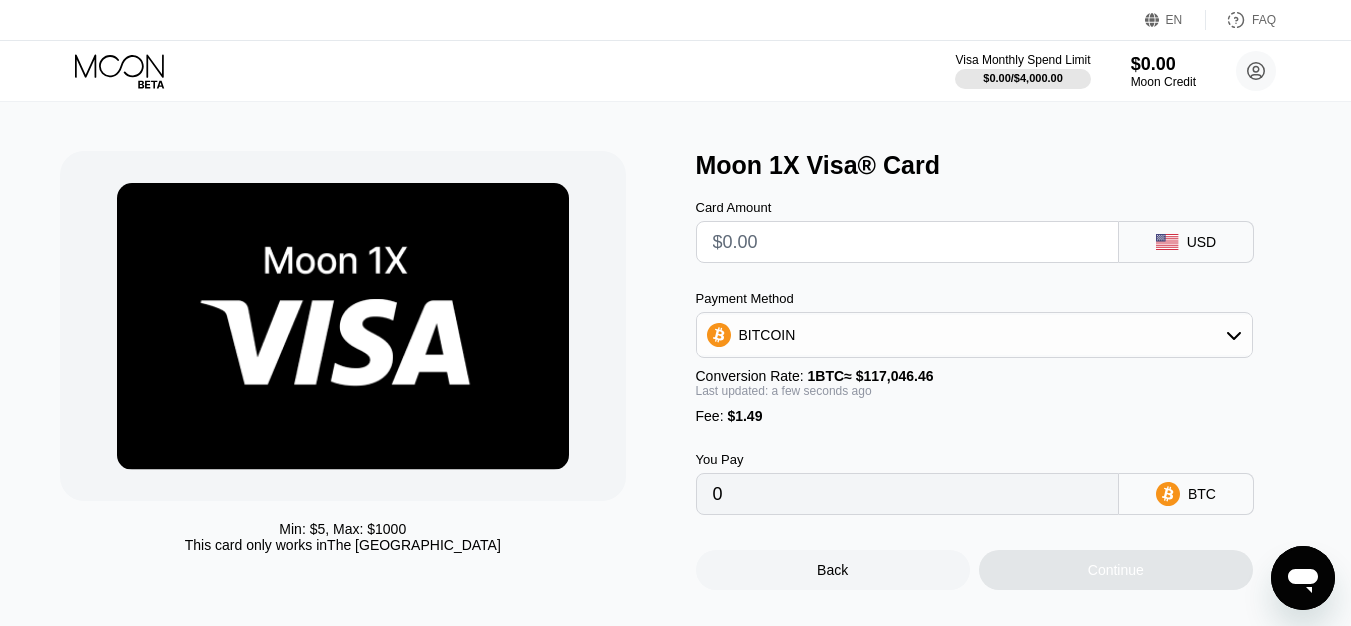 click at bounding box center (907, 242) 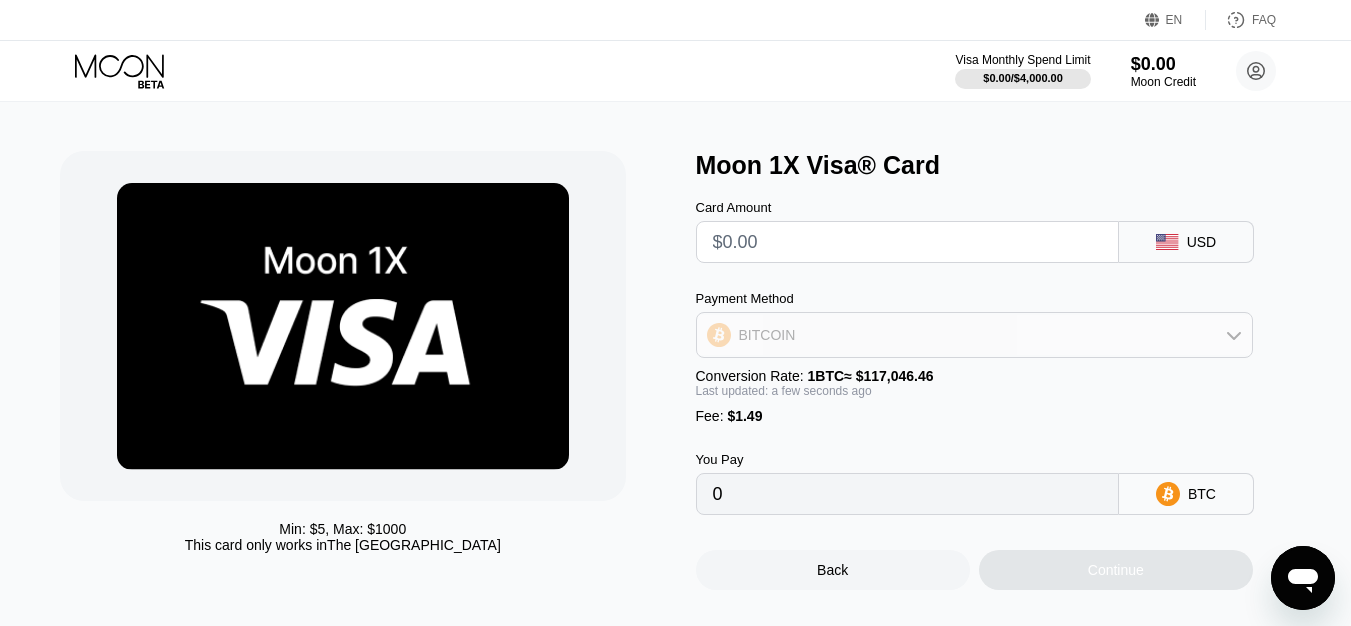 click on "BITCOIN" at bounding box center [974, 335] 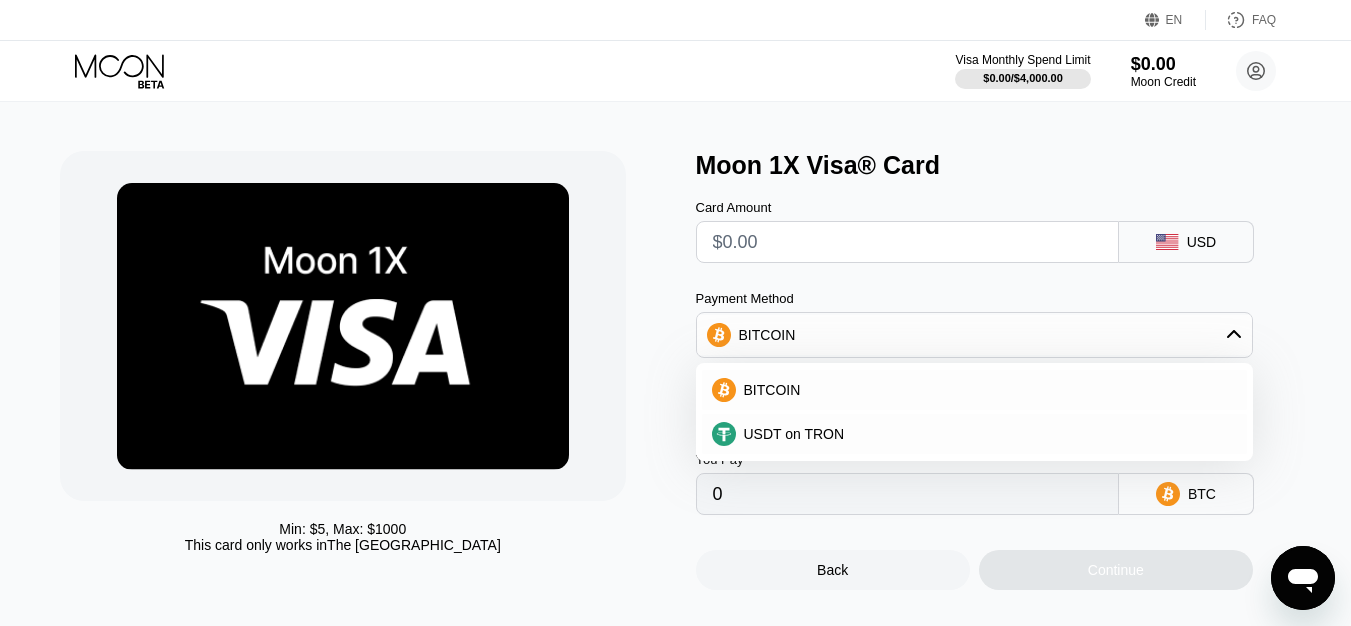 click on "BITCOIN" at bounding box center (974, 335) 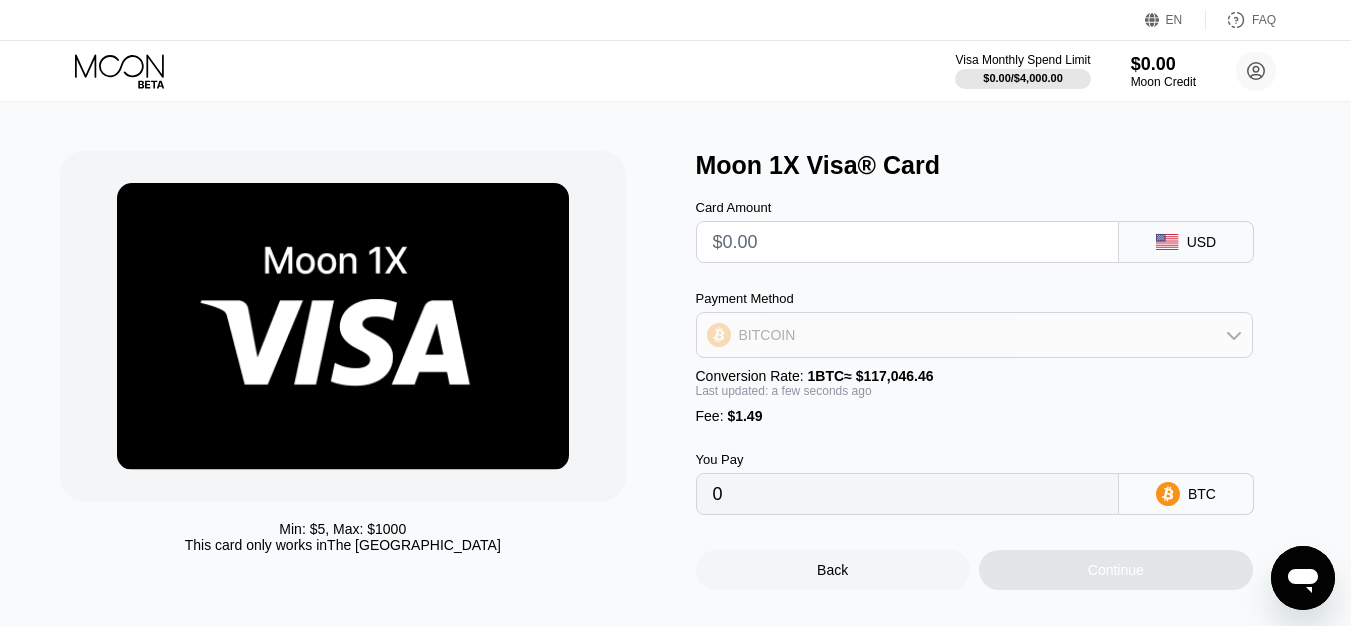 click on "BITCOIN" at bounding box center [974, 335] 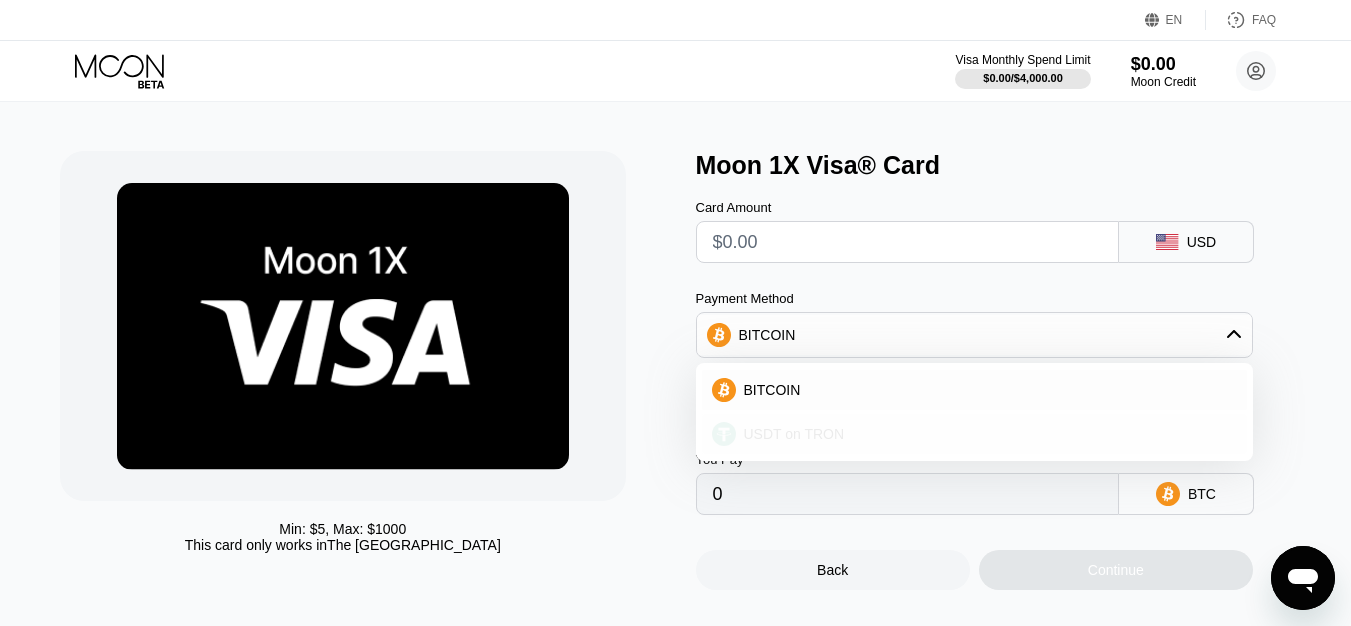 click on "USDT on TRON" at bounding box center (986, 434) 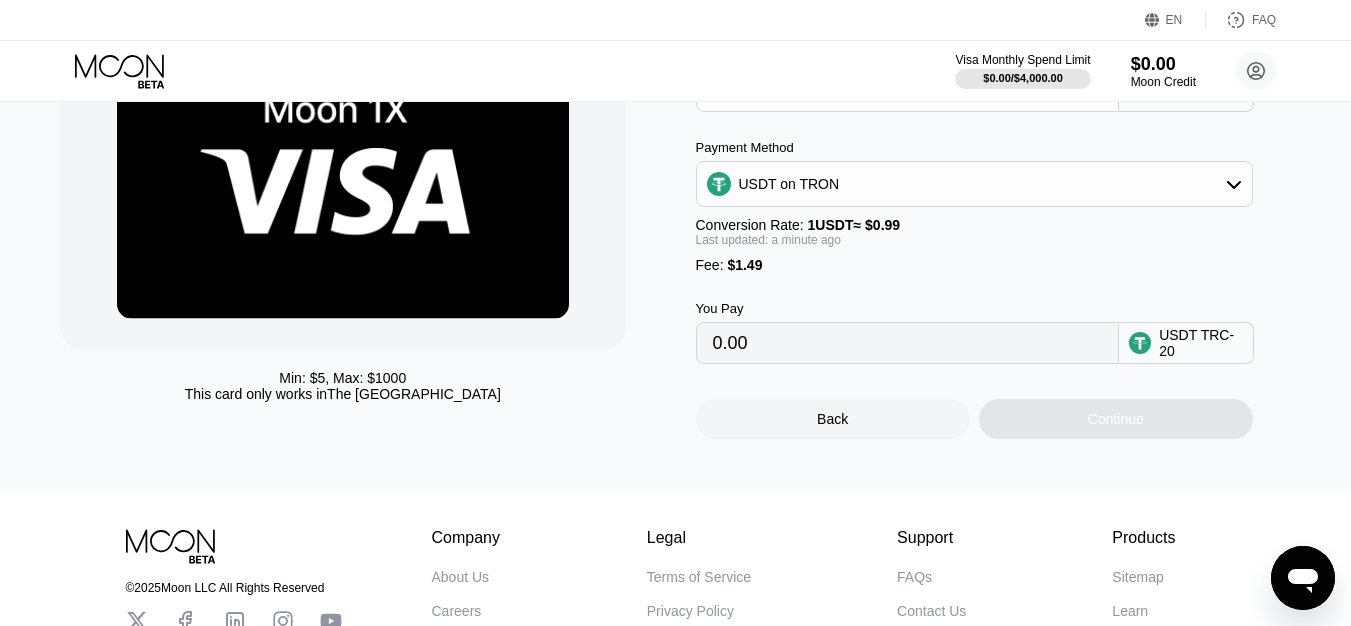 scroll, scrollTop: 177, scrollLeft: 0, axis: vertical 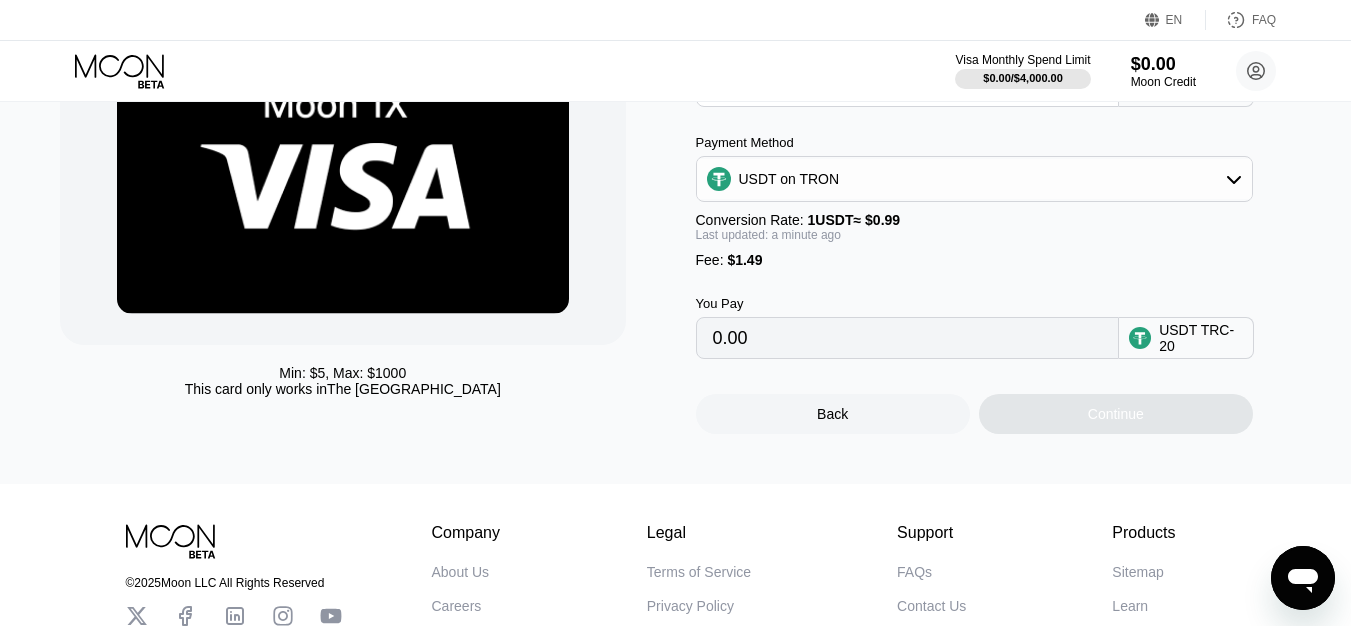 click on "You Pay" at bounding box center [907, 303] 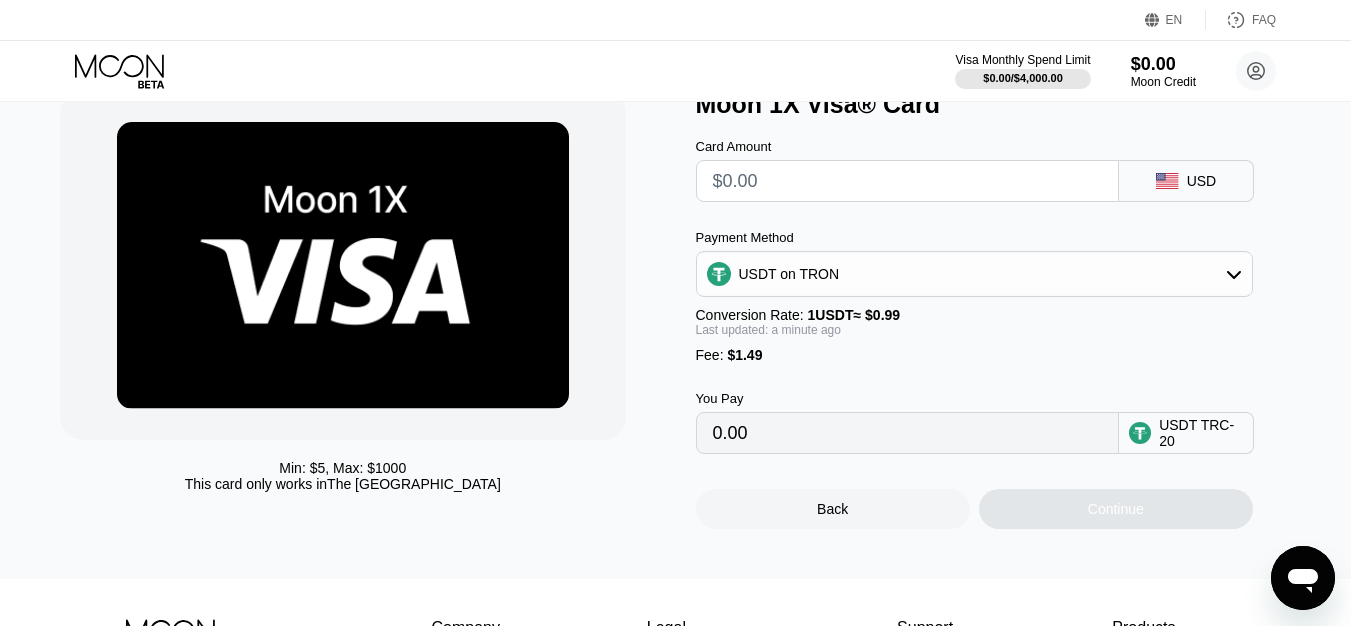 scroll, scrollTop: 81, scrollLeft: 0, axis: vertical 